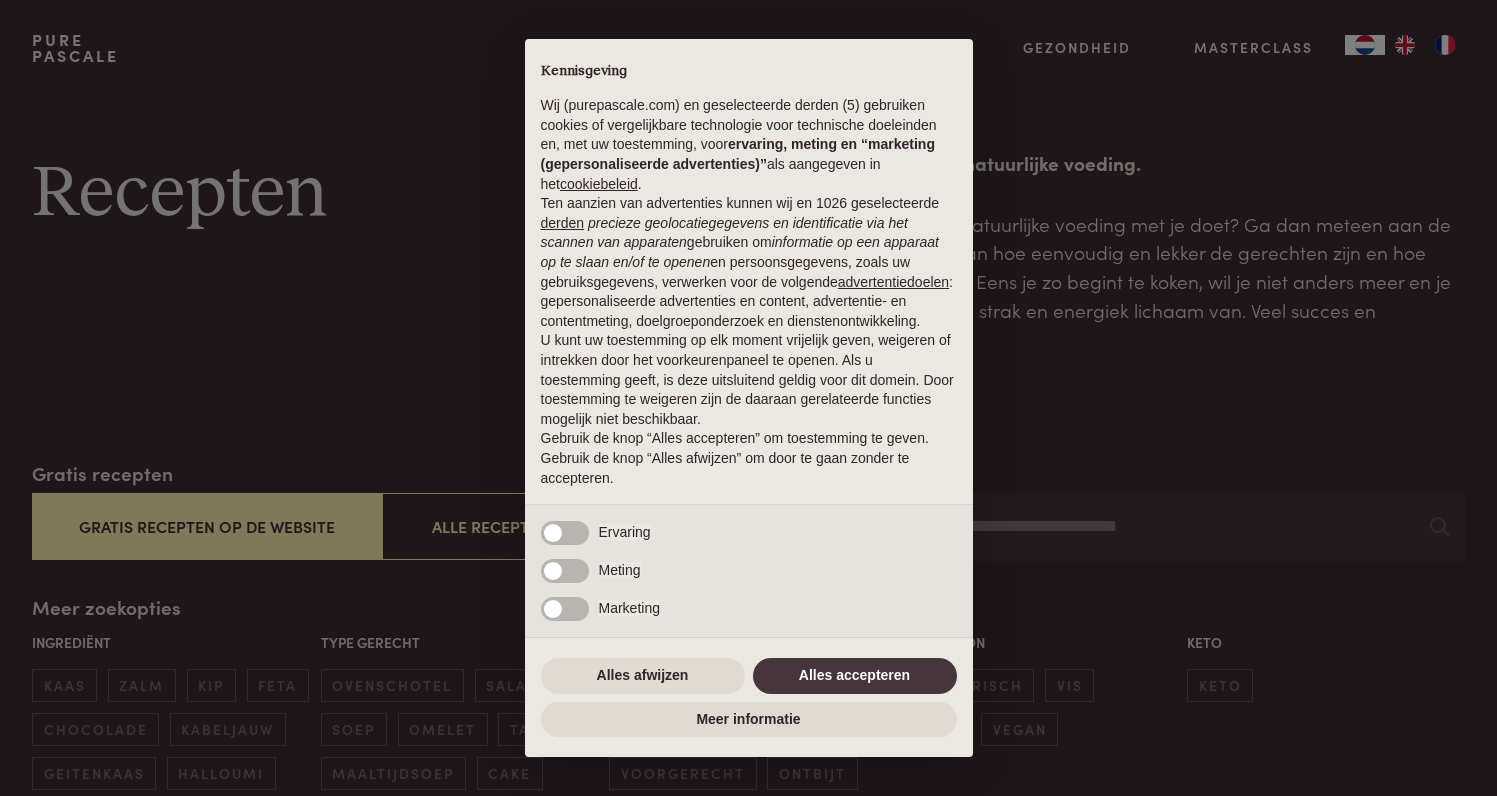 scroll, scrollTop: 0, scrollLeft: 0, axis: both 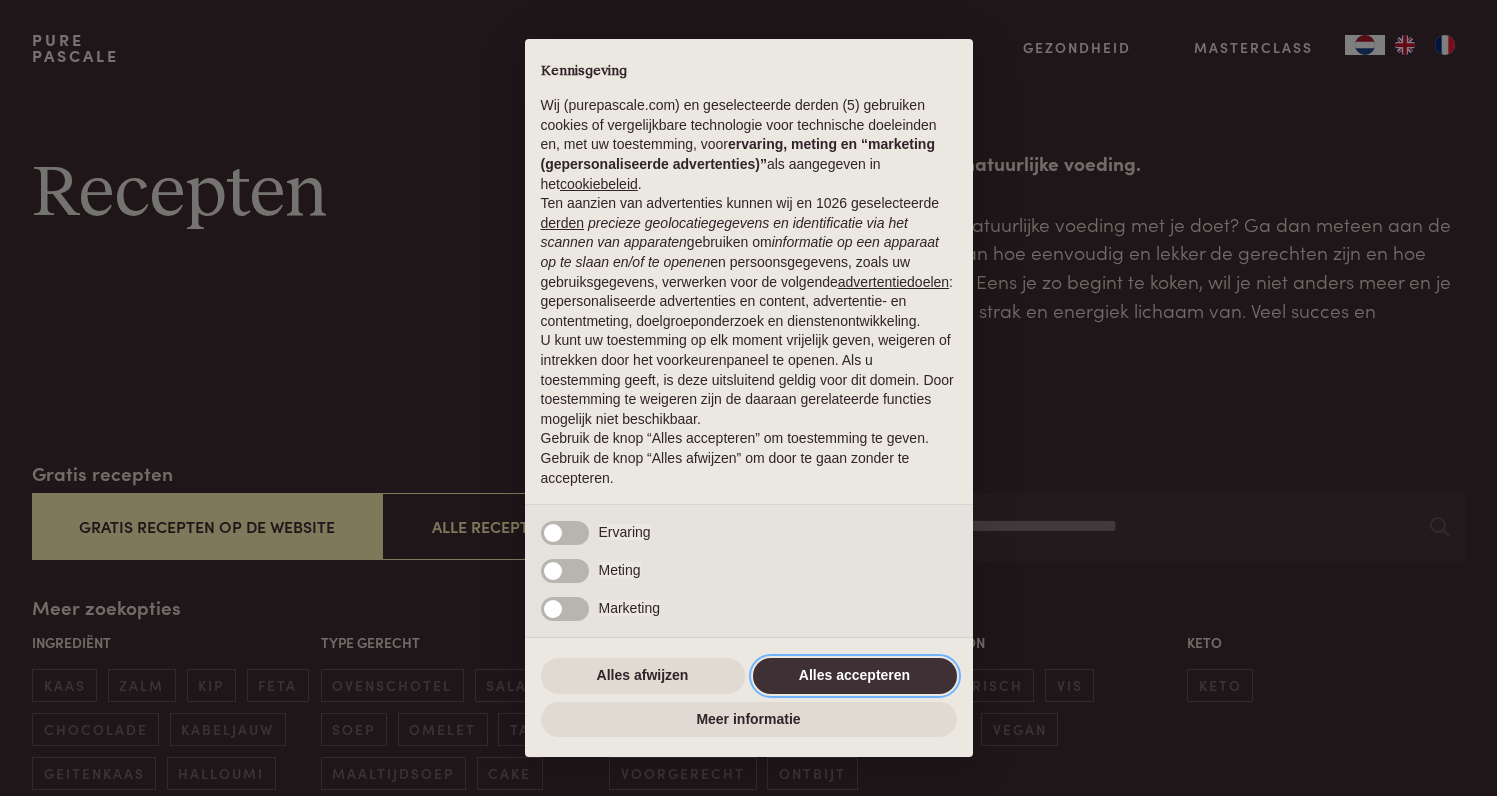 click on "Alles accepteren" at bounding box center (855, 676) 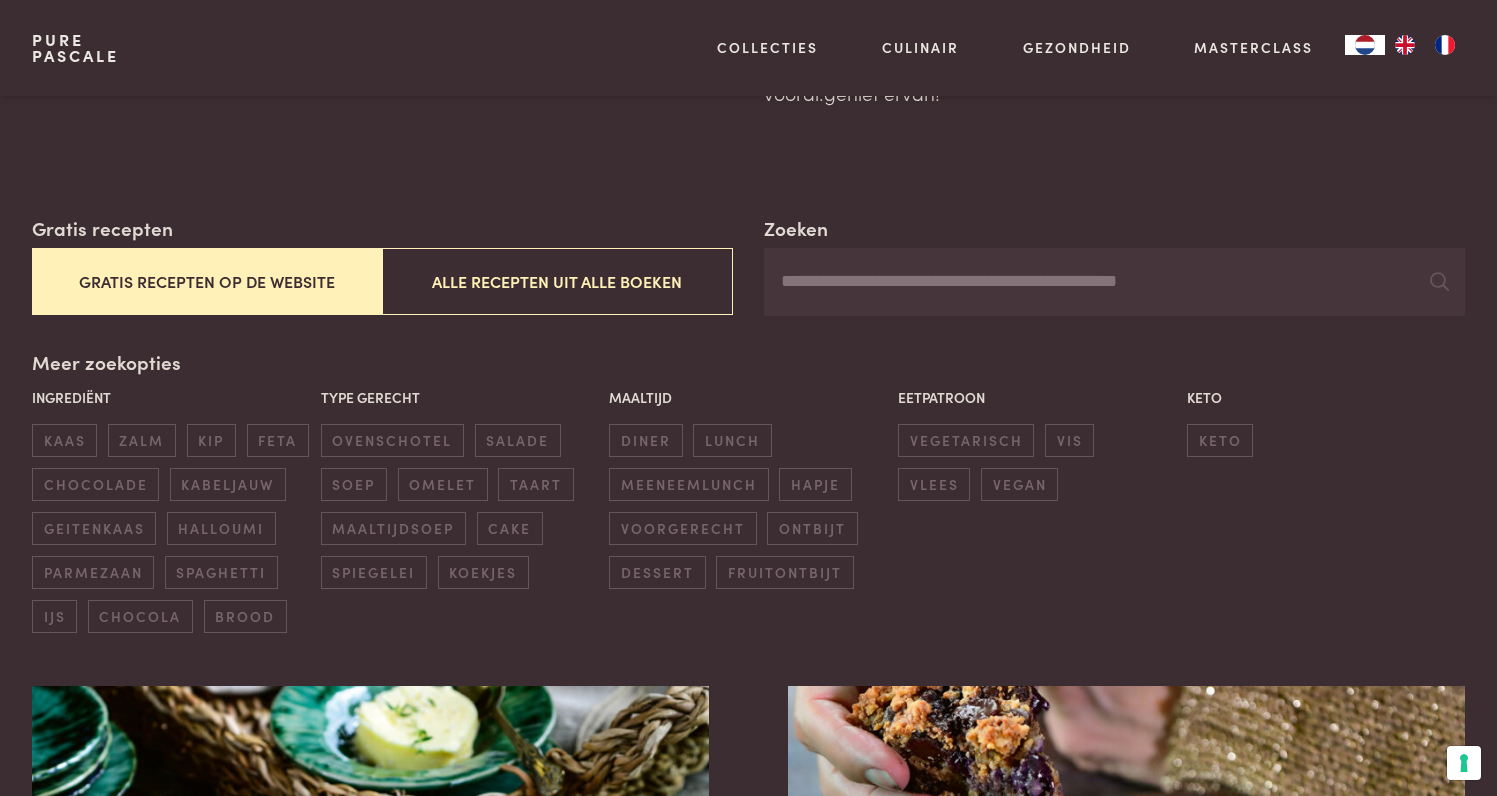 scroll, scrollTop: 246, scrollLeft: 0, axis: vertical 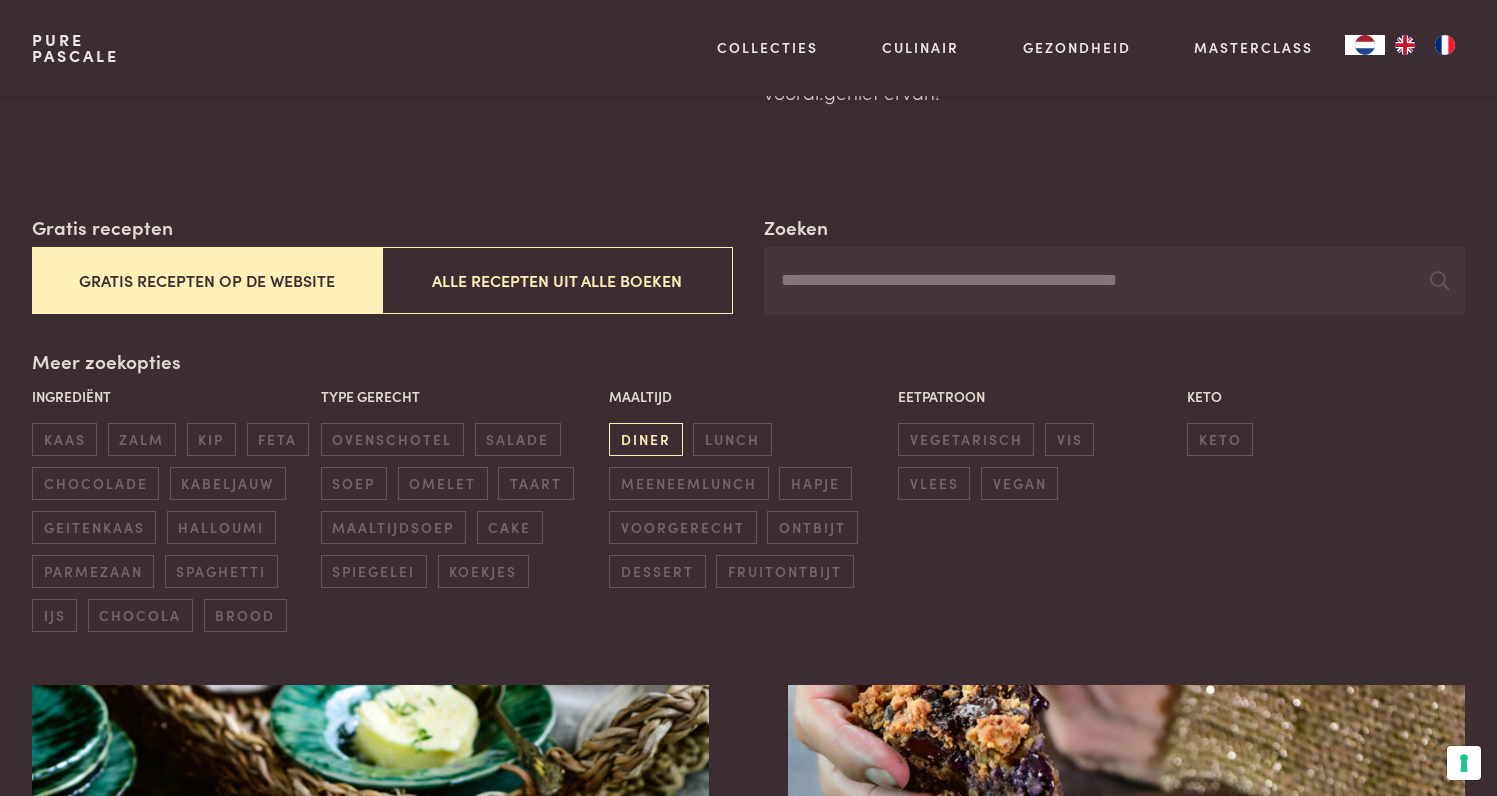 click on "diner" at bounding box center [645, 439] 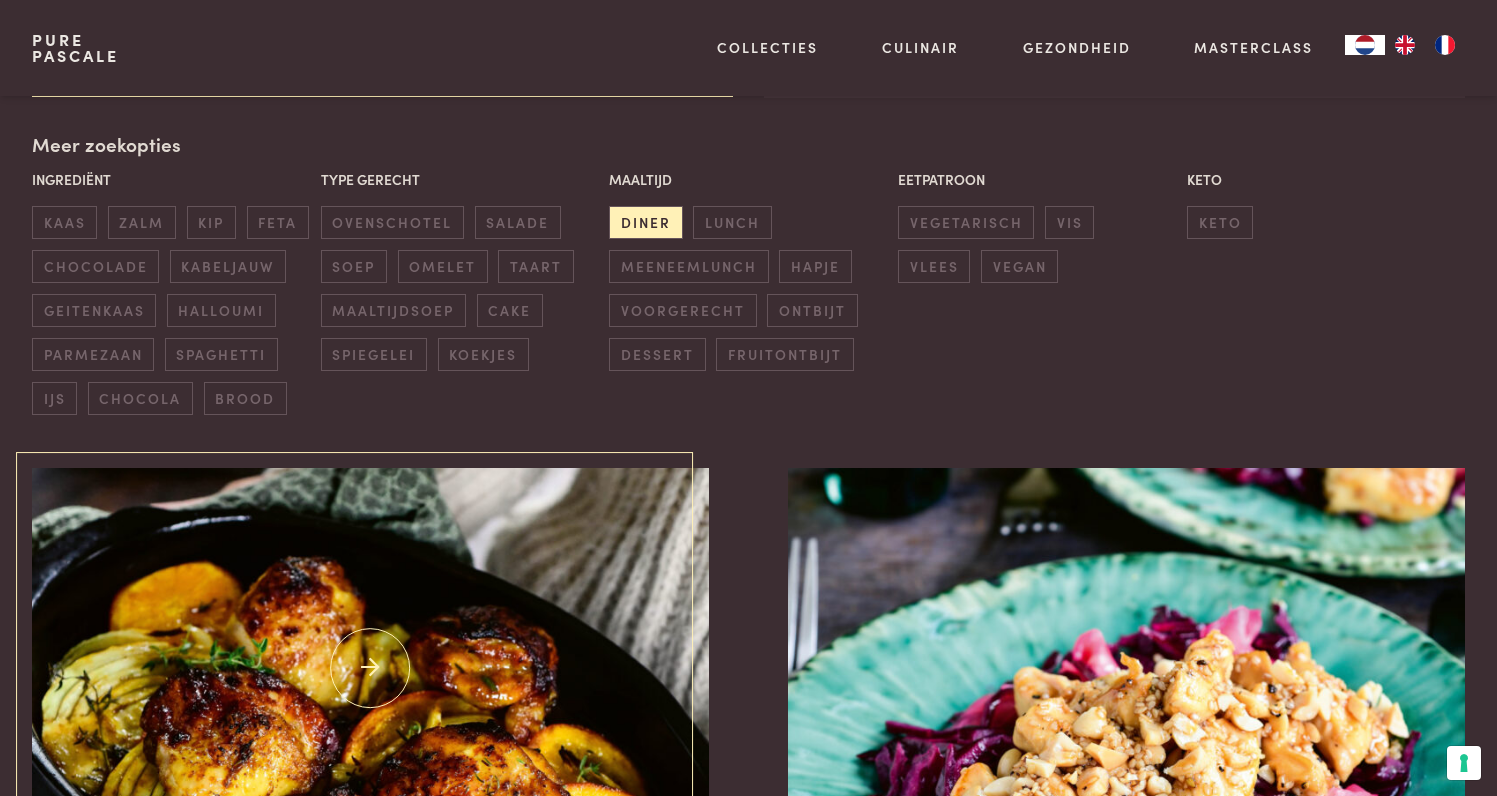 scroll, scrollTop: 382, scrollLeft: 1, axis: both 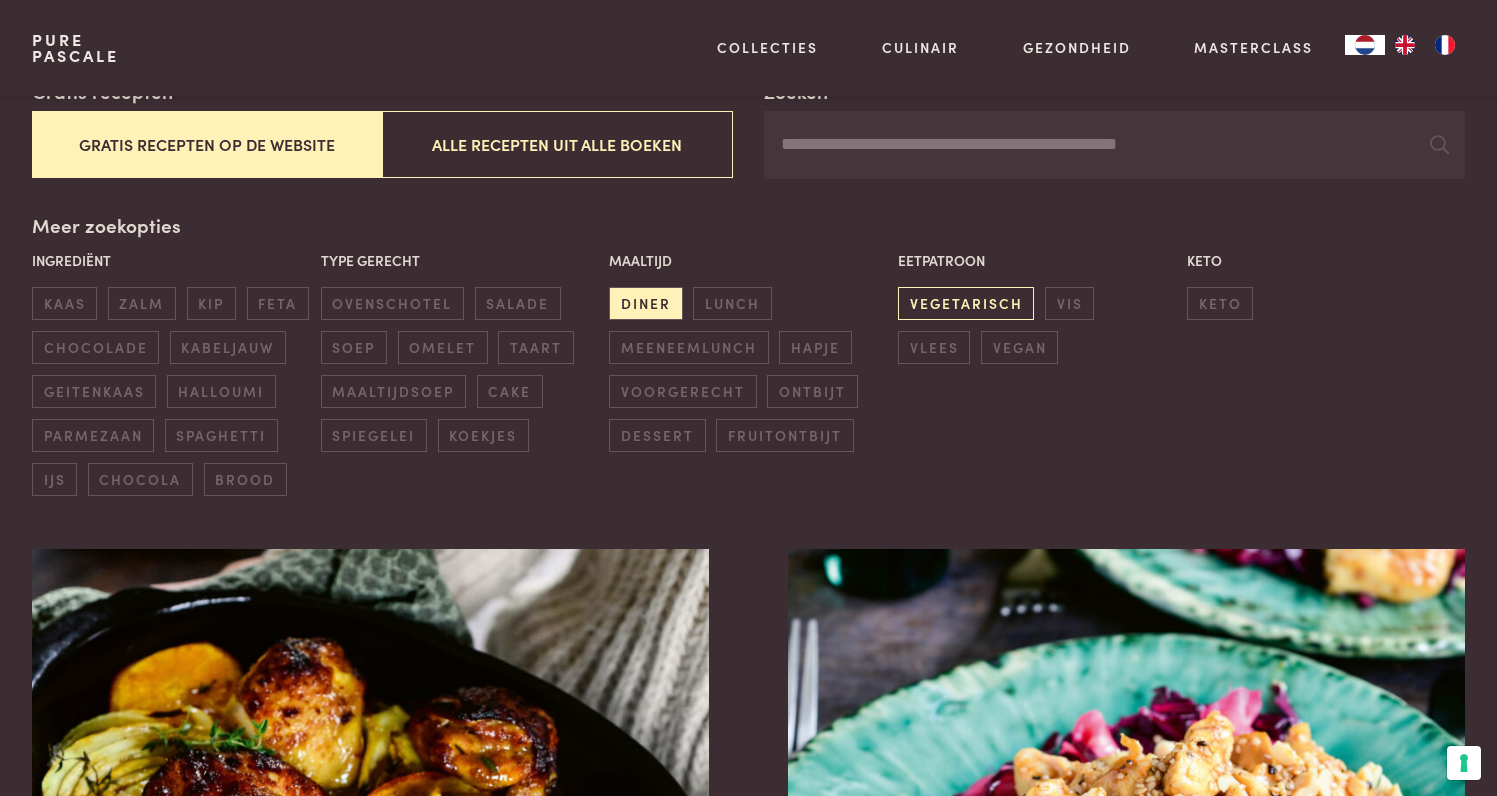 click on "vegetarisch" at bounding box center (966, 303) 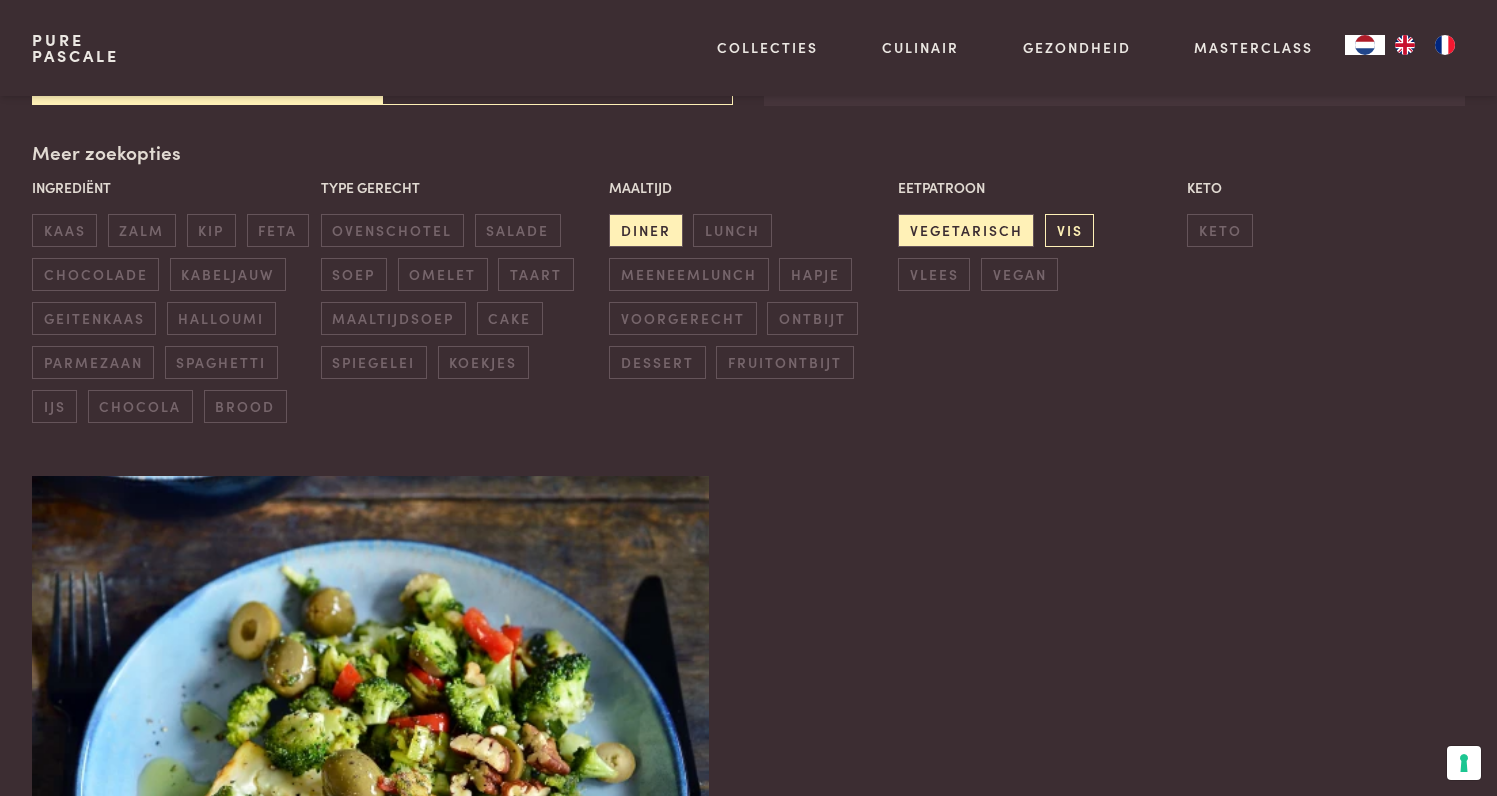 click on "vis" at bounding box center [1069, 230] 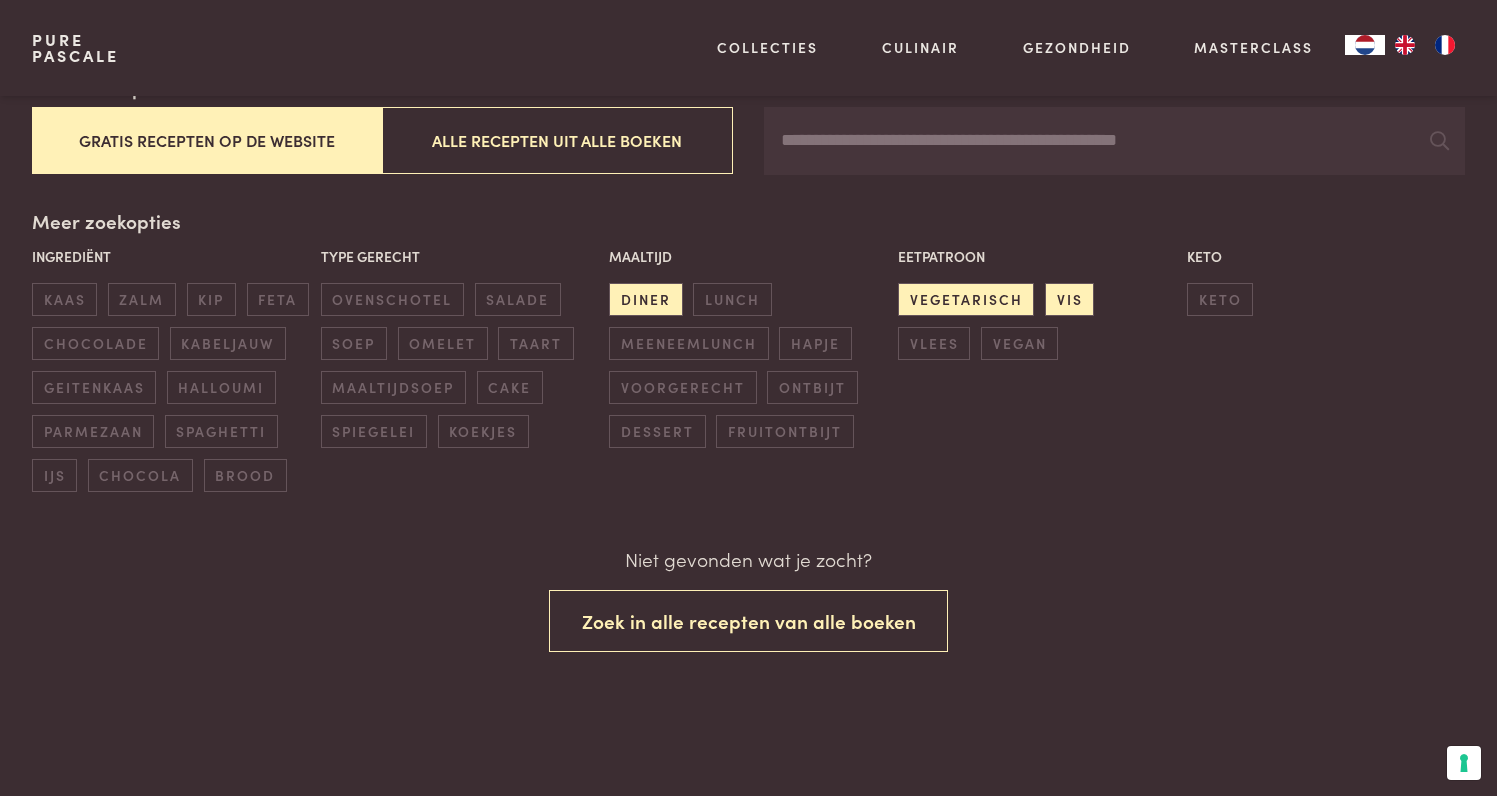 scroll, scrollTop: 383, scrollLeft: 0, axis: vertical 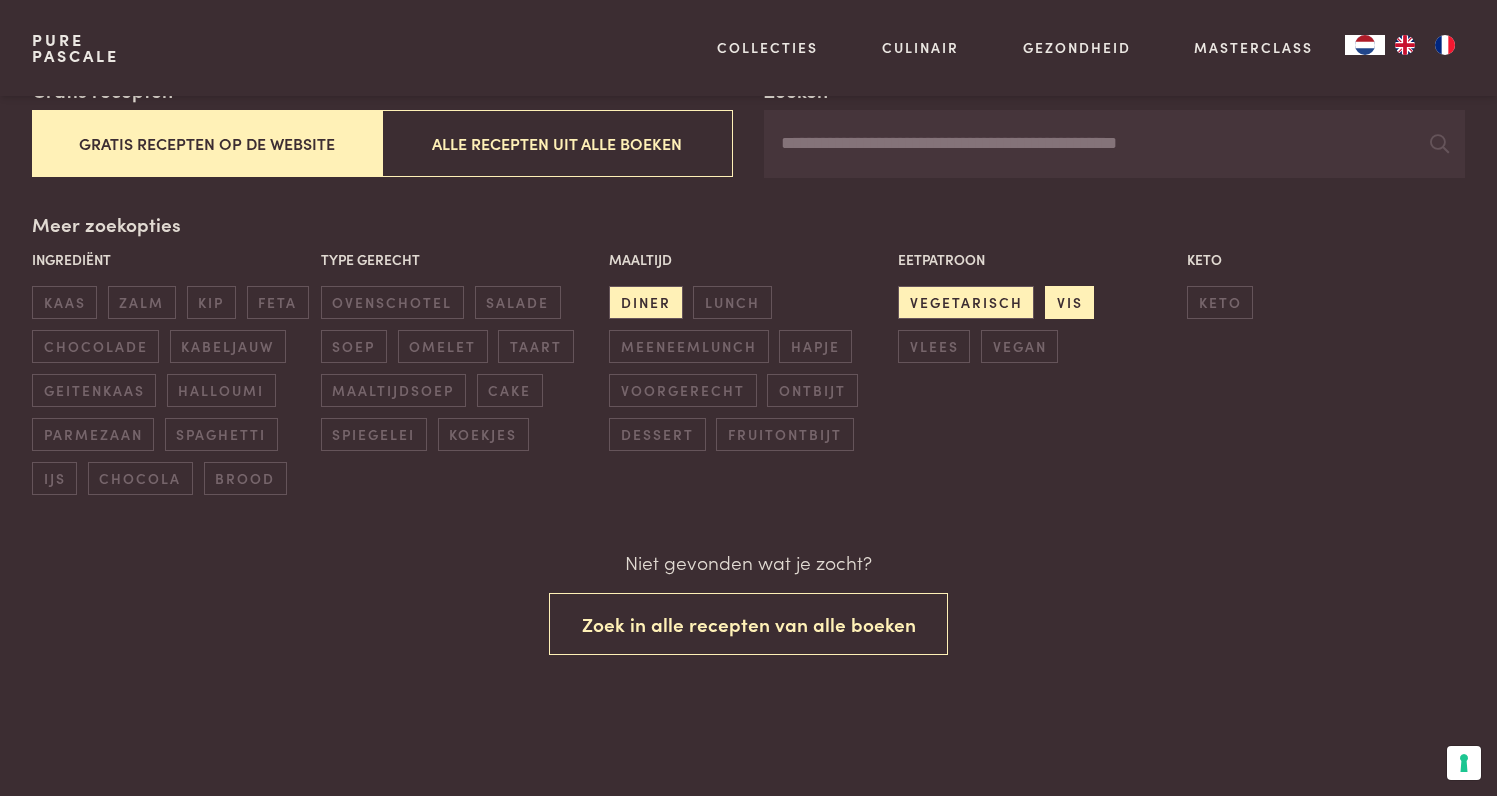 click on "vis" at bounding box center (1069, 302) 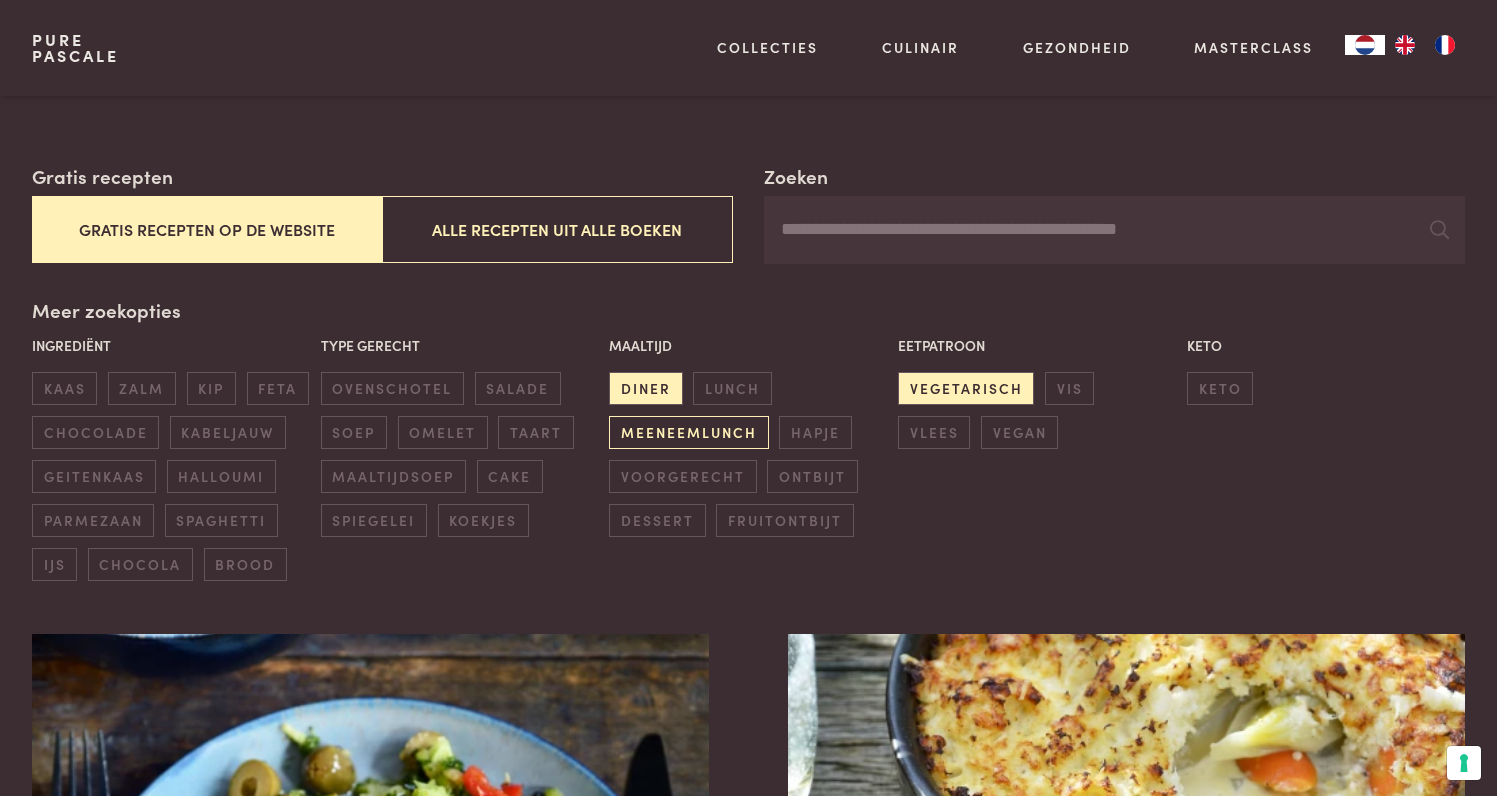 scroll, scrollTop: 299, scrollLeft: 0, axis: vertical 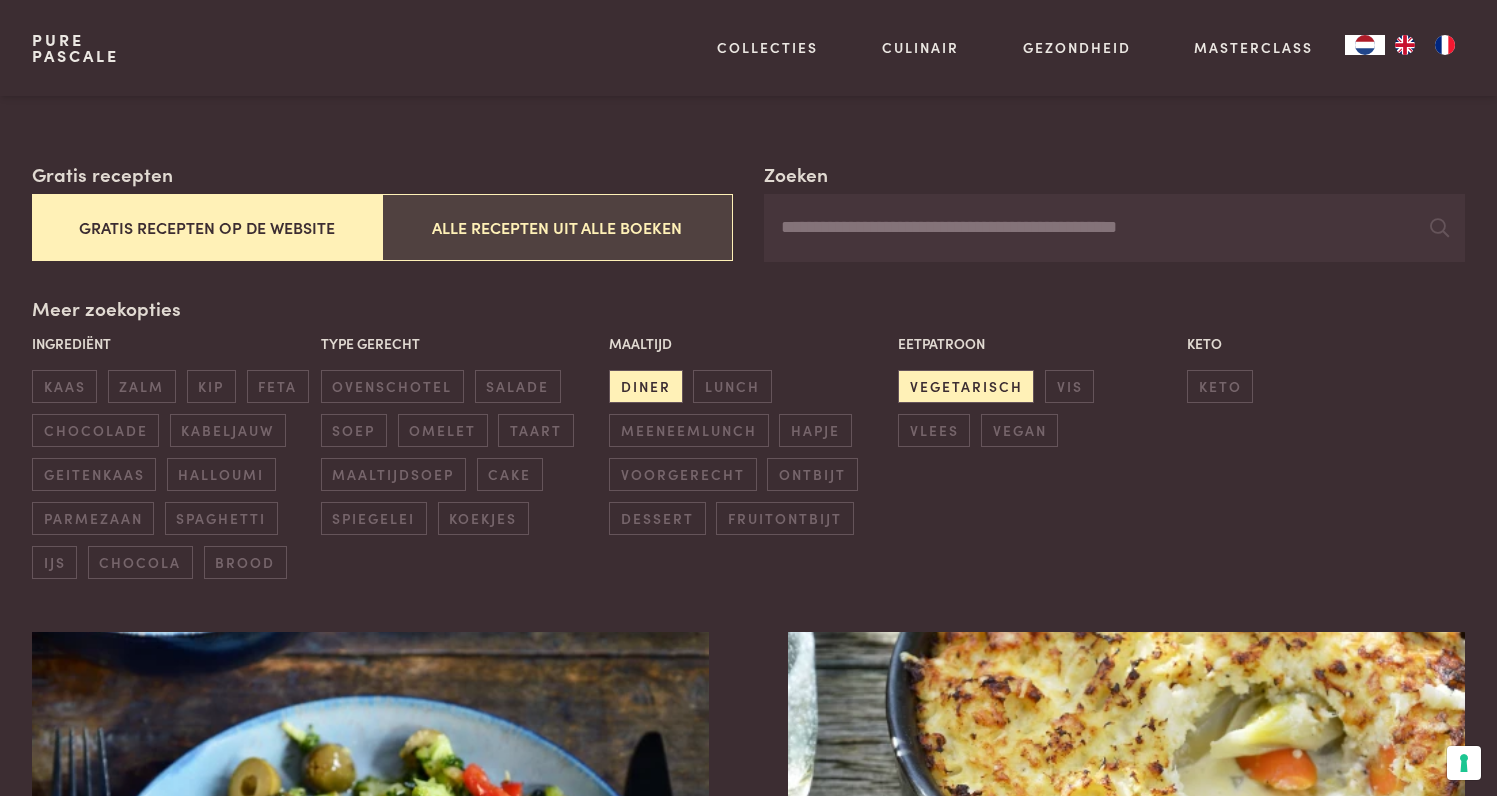 click on "Alle recepten uit alle boeken" at bounding box center [557, 227] 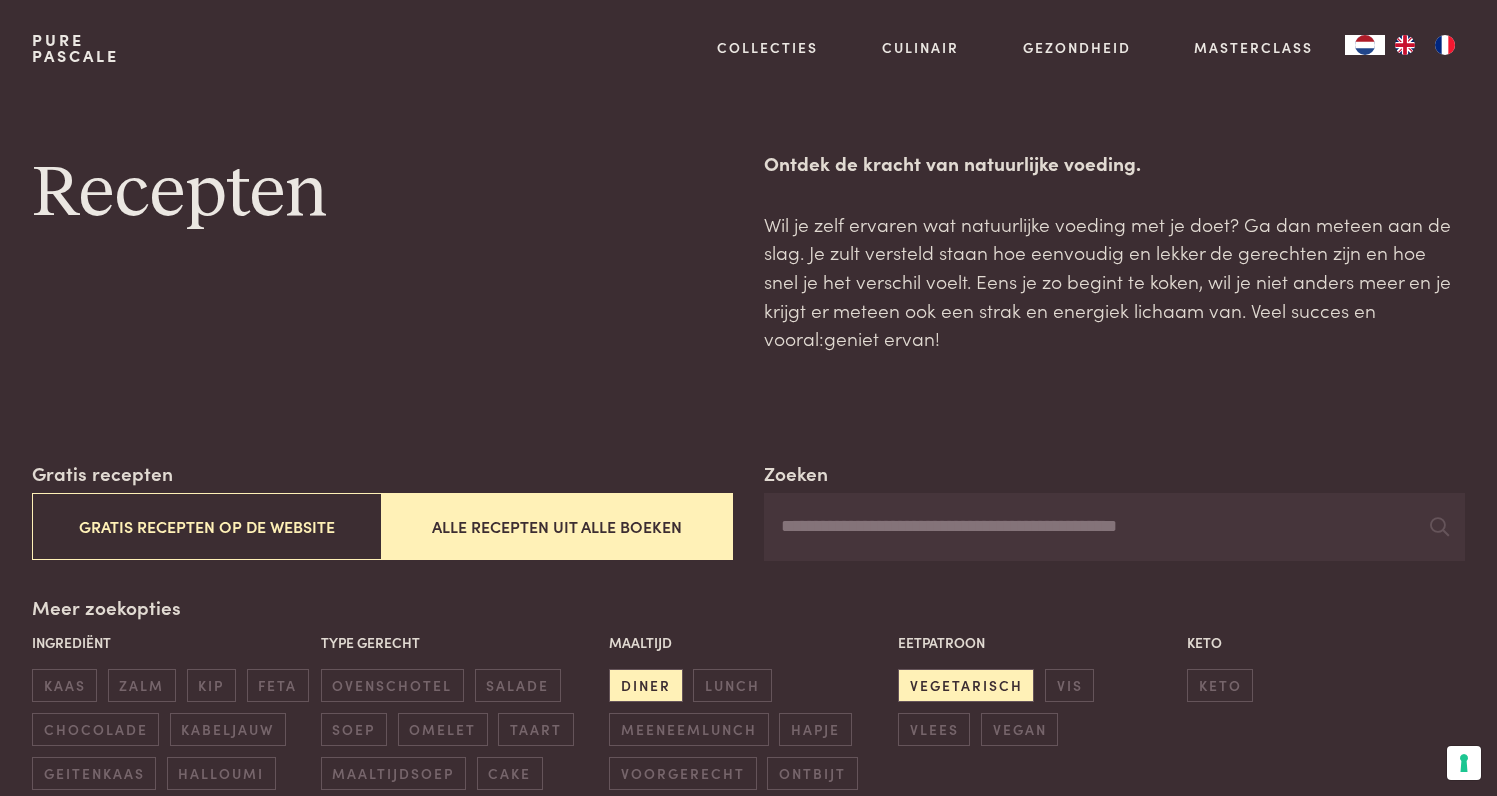 scroll, scrollTop: 0, scrollLeft: 0, axis: both 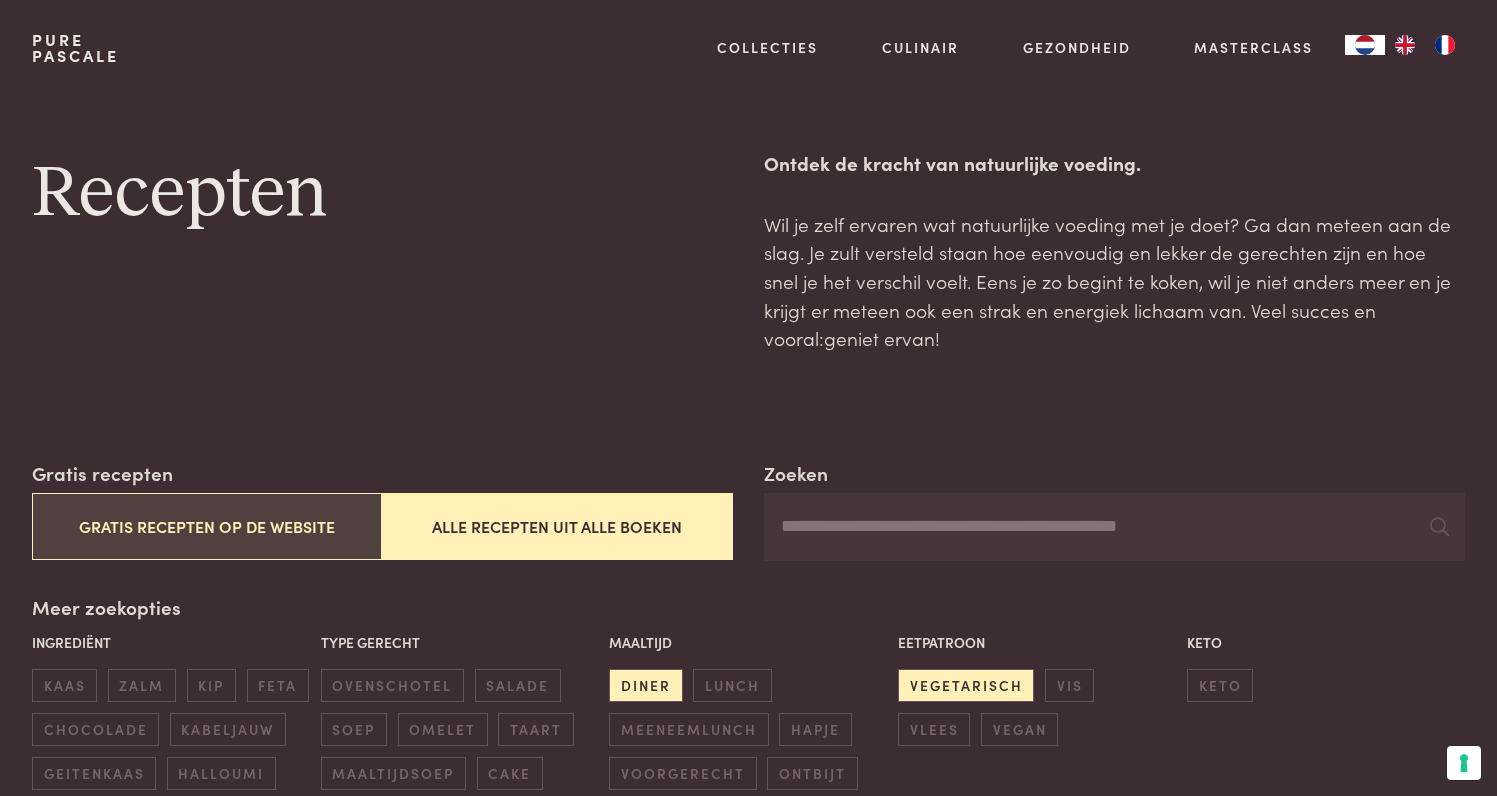 click on "Gratis recepten op de website" at bounding box center (207, 526) 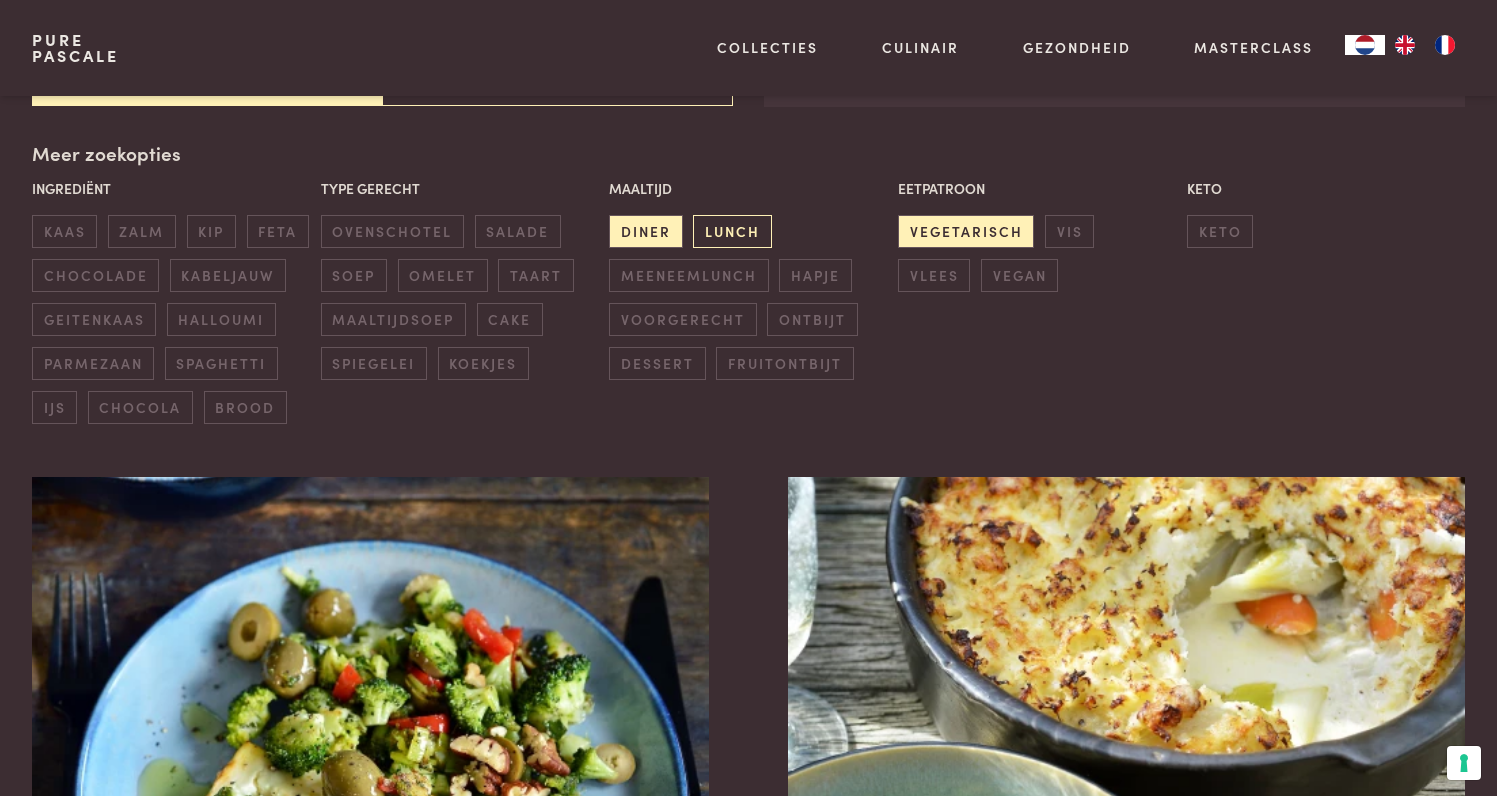 scroll, scrollTop: 455, scrollLeft: 0, axis: vertical 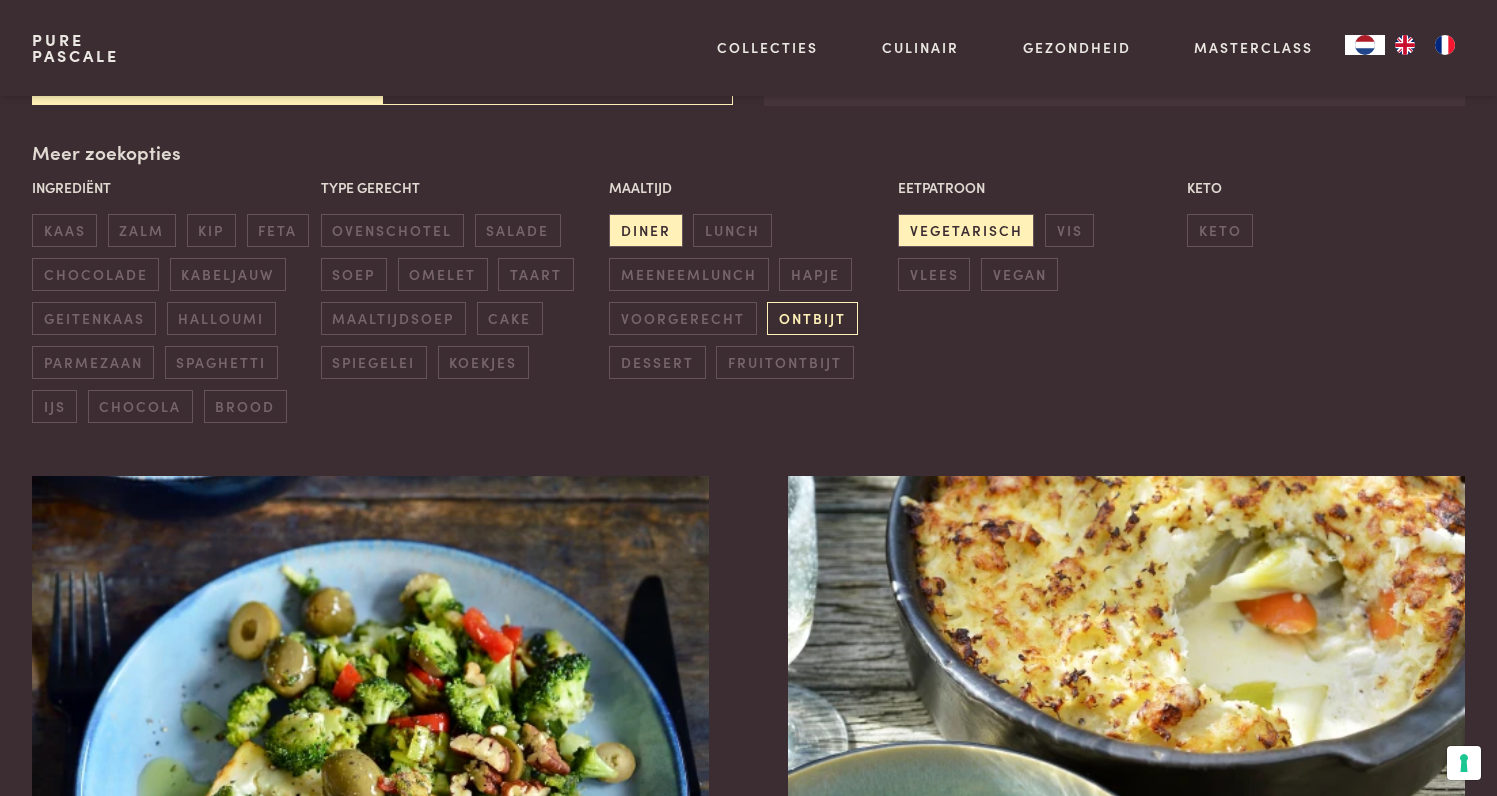 click on "ontbijt" at bounding box center (812, 318) 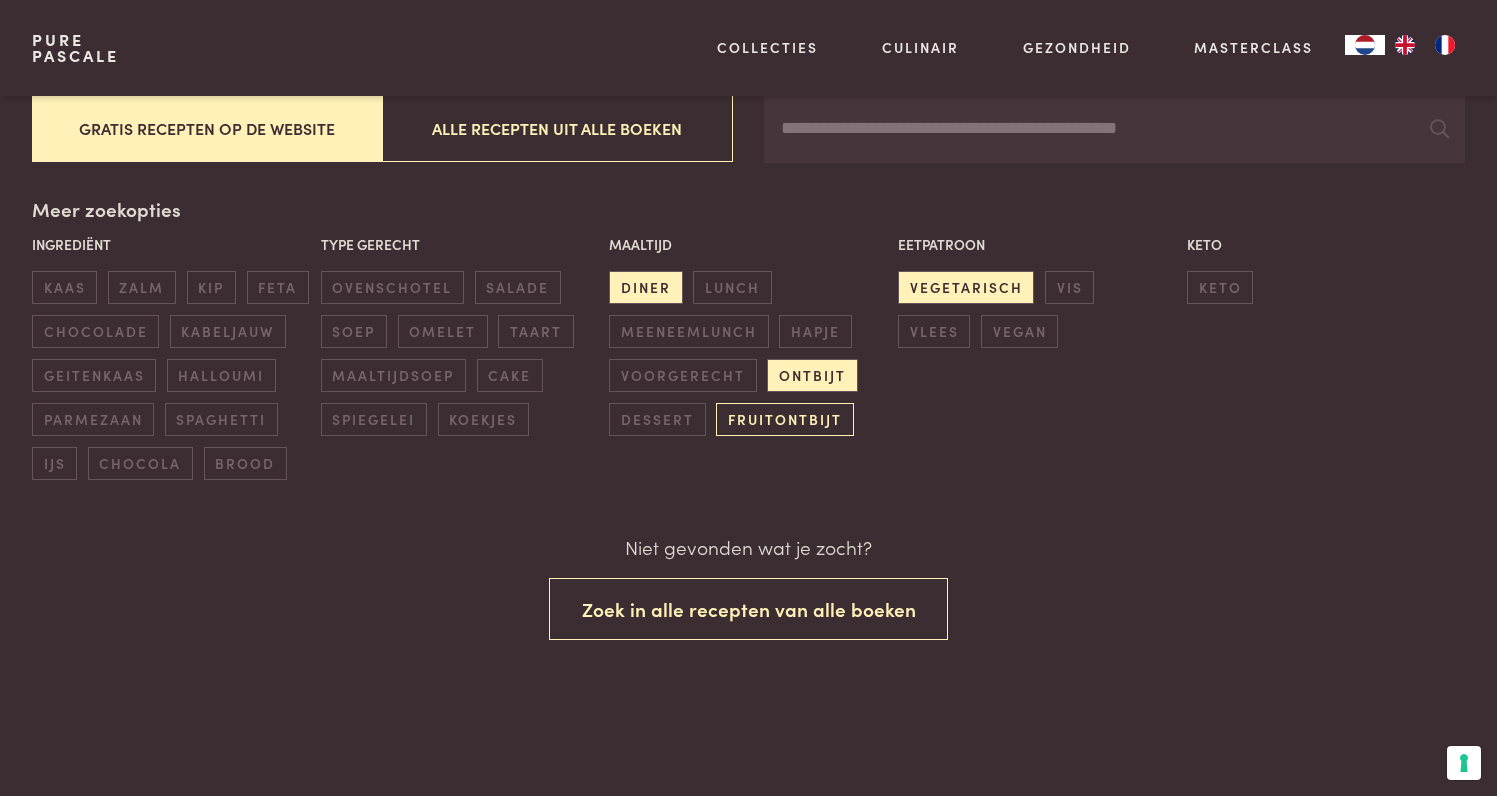 scroll, scrollTop: 383, scrollLeft: 0, axis: vertical 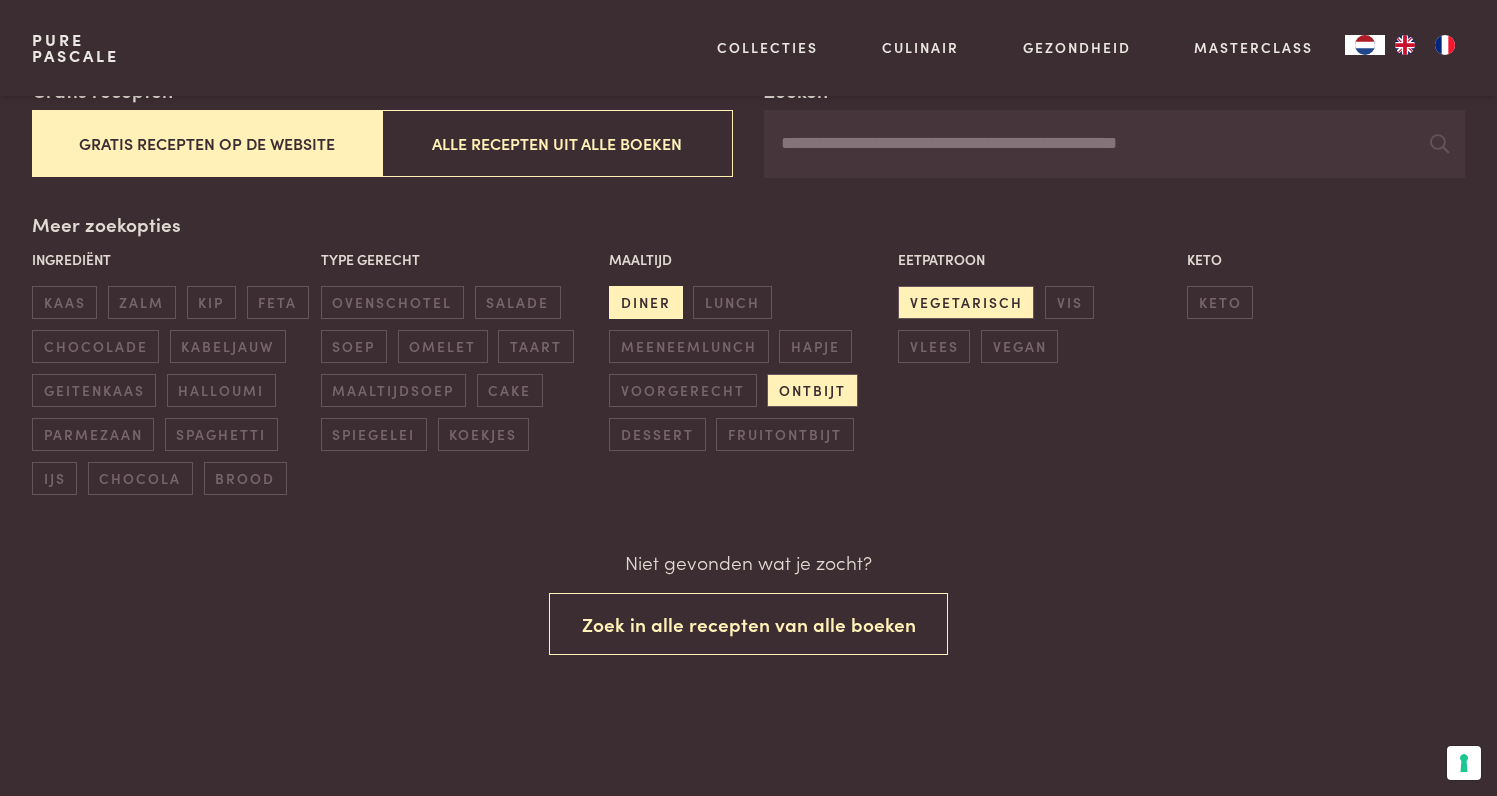click on "diner" at bounding box center (645, 302) 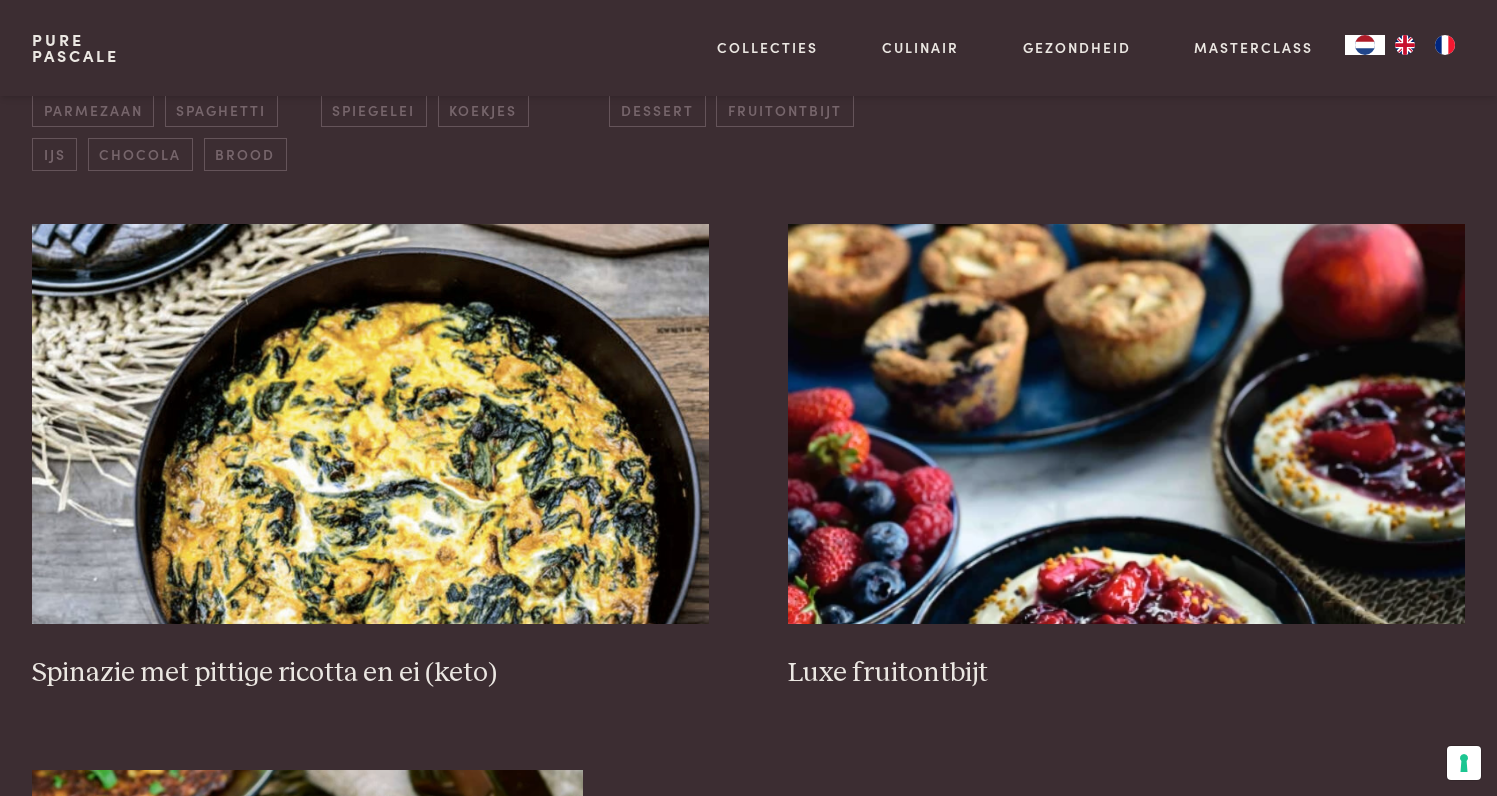 scroll, scrollTop: 735, scrollLeft: 0, axis: vertical 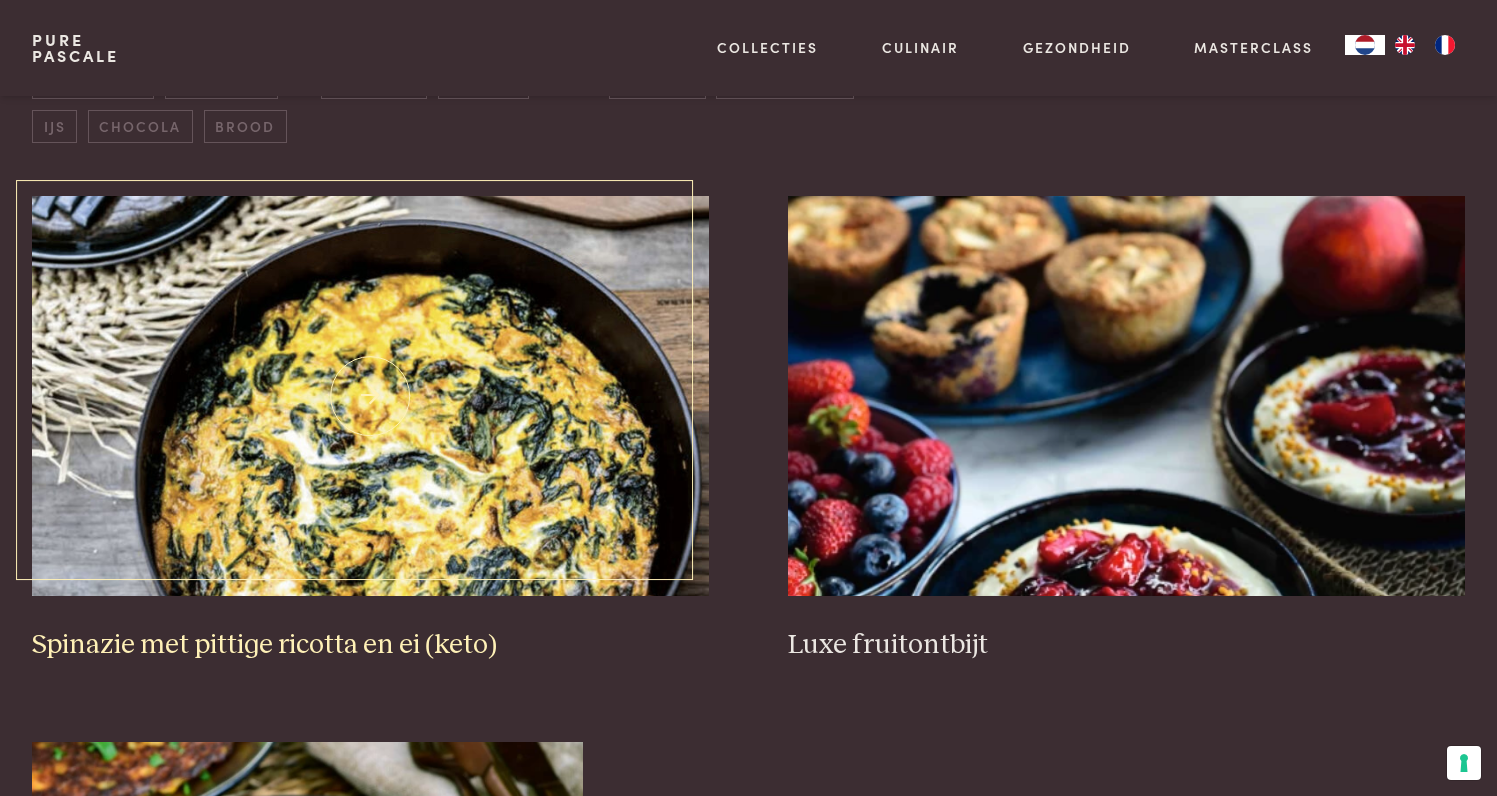 click at bounding box center (370, 396) 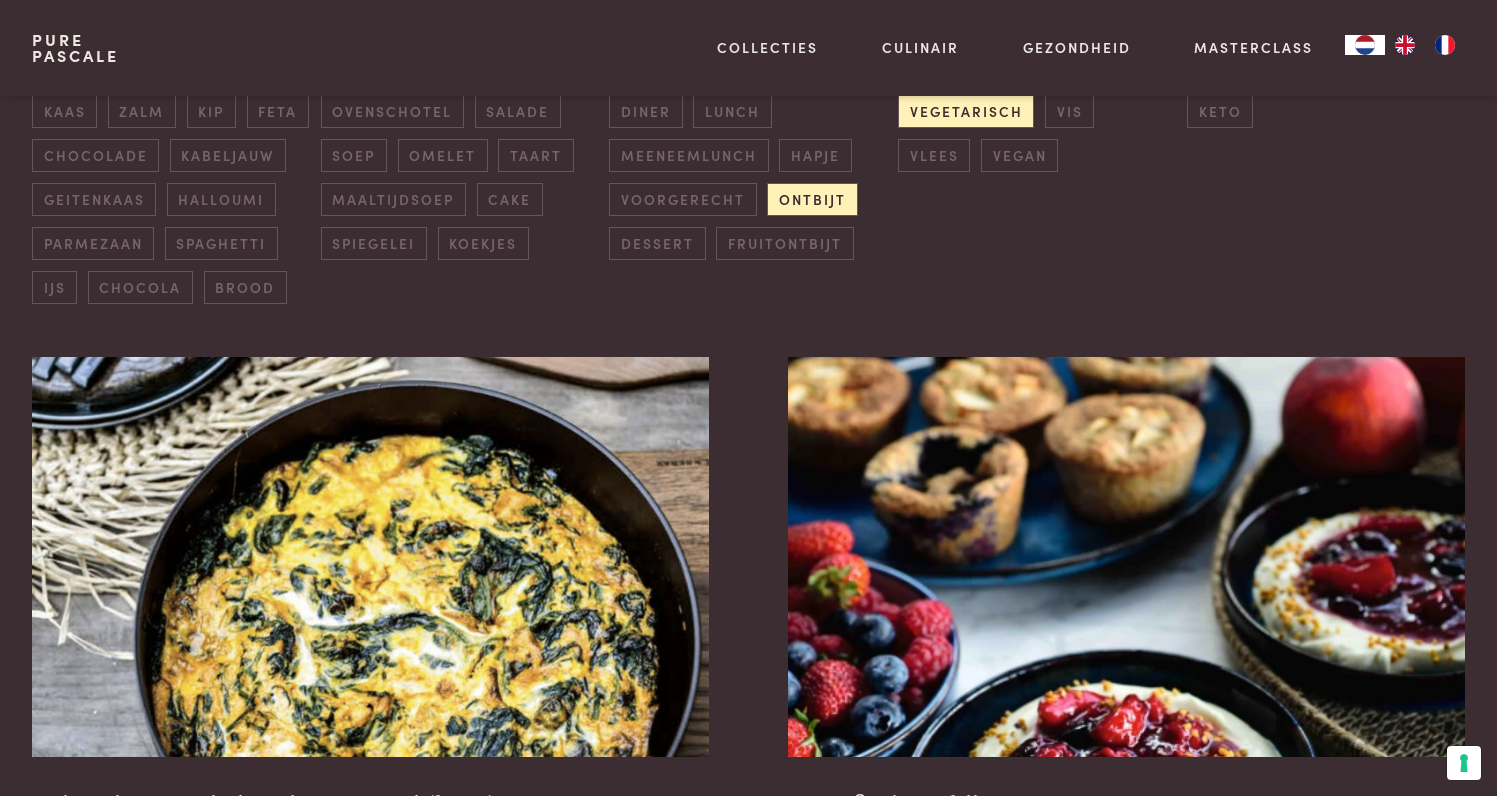 scroll, scrollTop: 573, scrollLeft: 0, axis: vertical 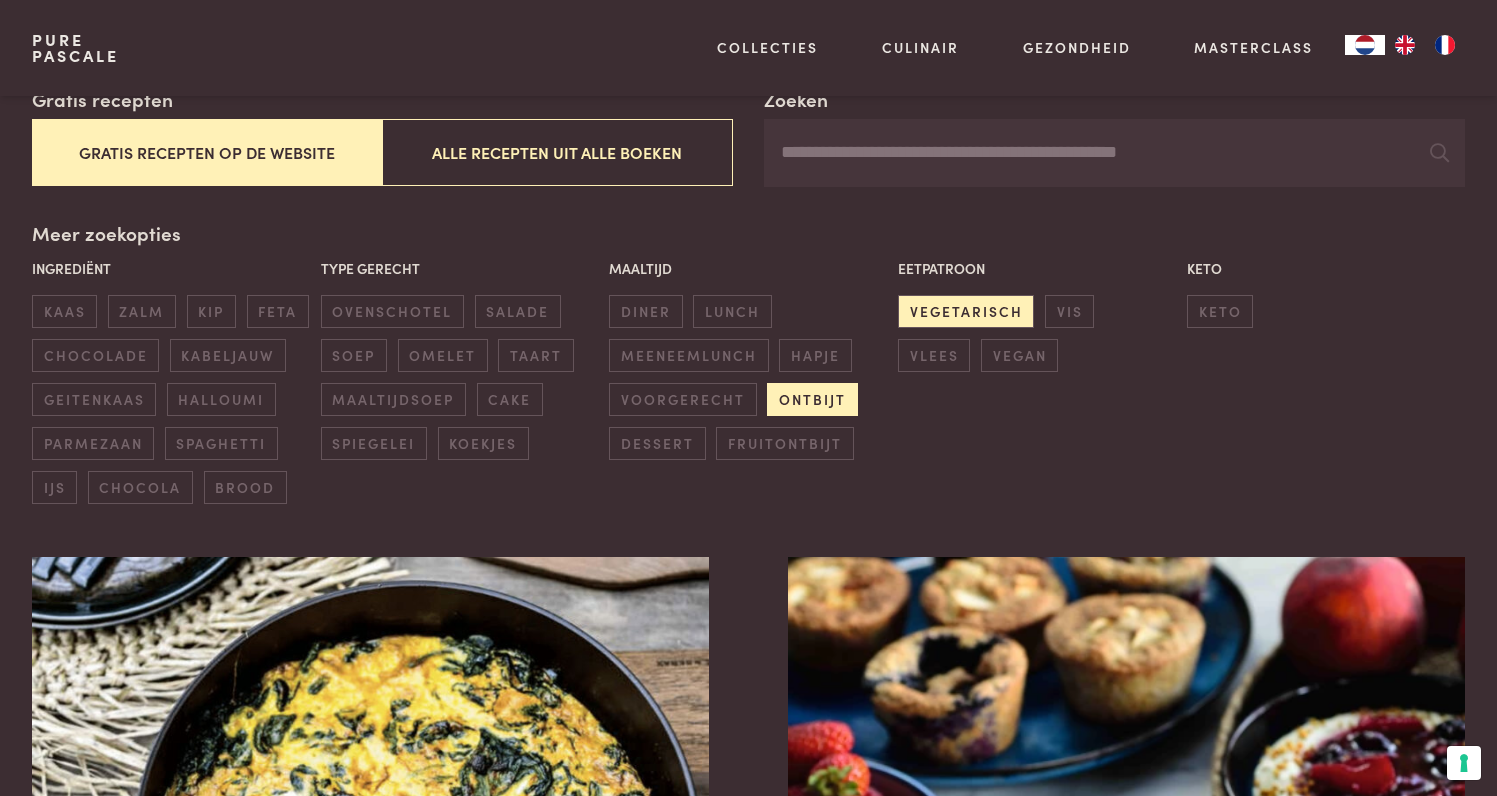 click on "ontbijt" at bounding box center [812, 399] 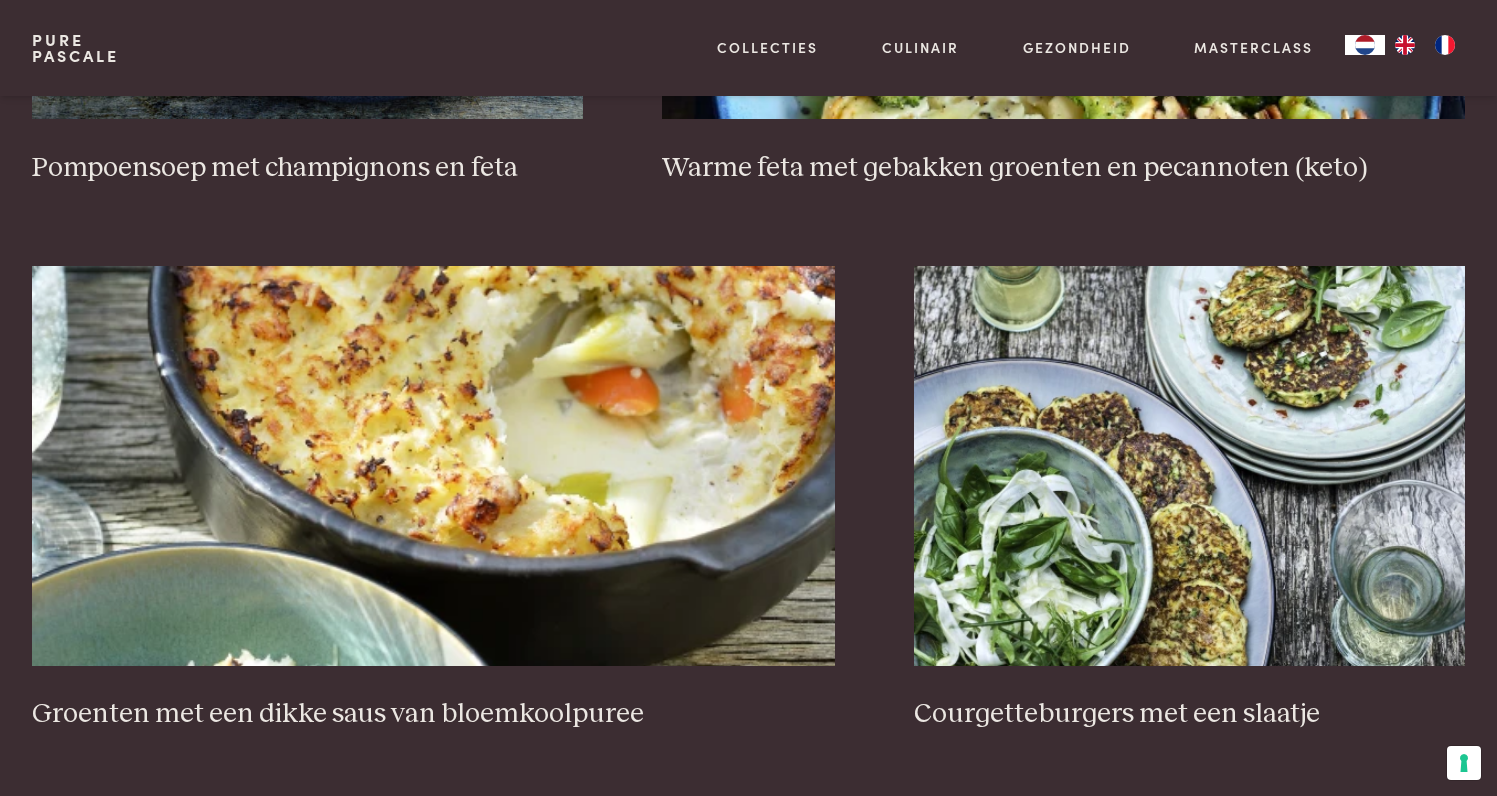 scroll, scrollTop: 3425, scrollLeft: 1, axis: both 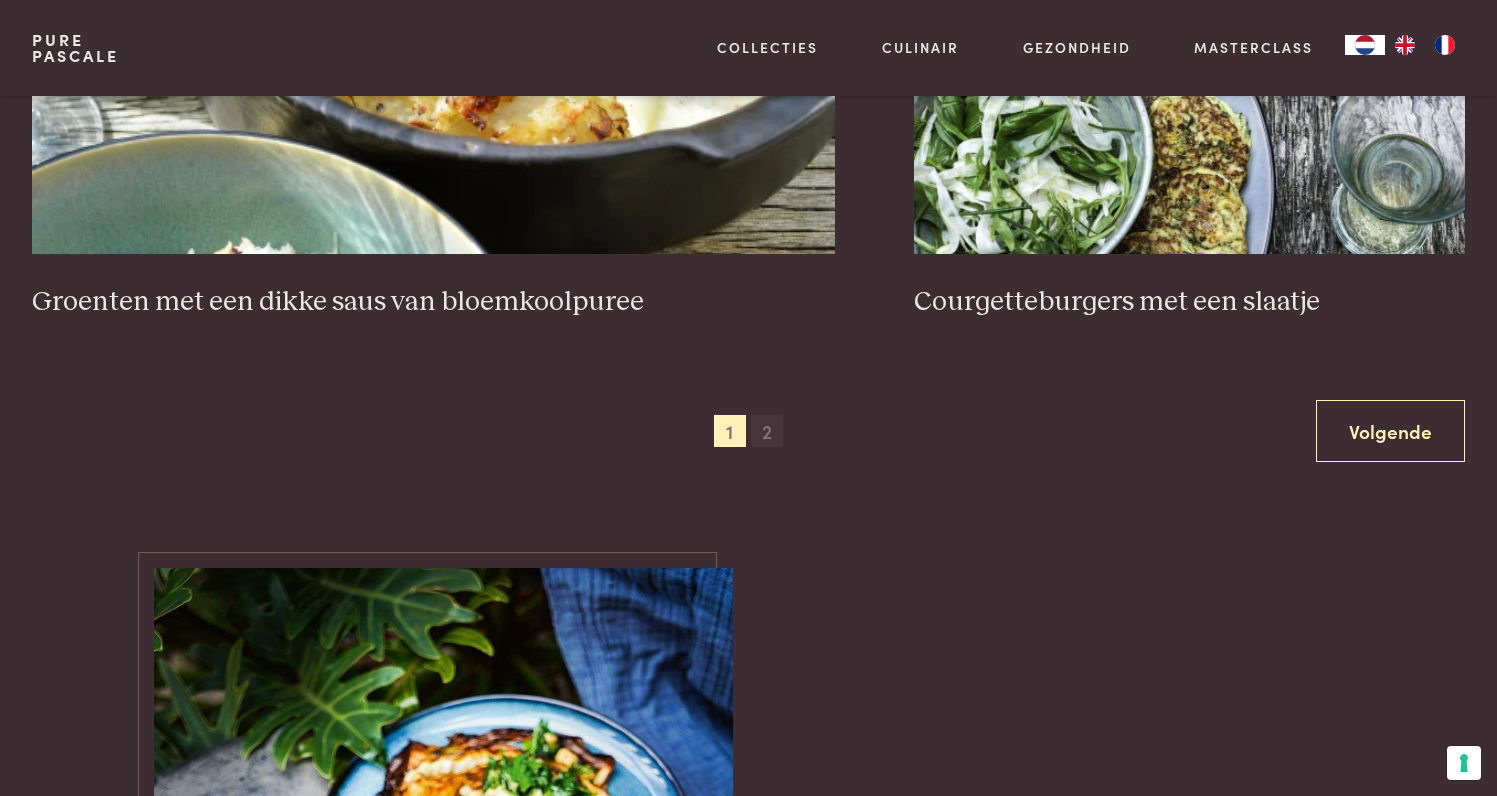 click on "2" at bounding box center (767, 431) 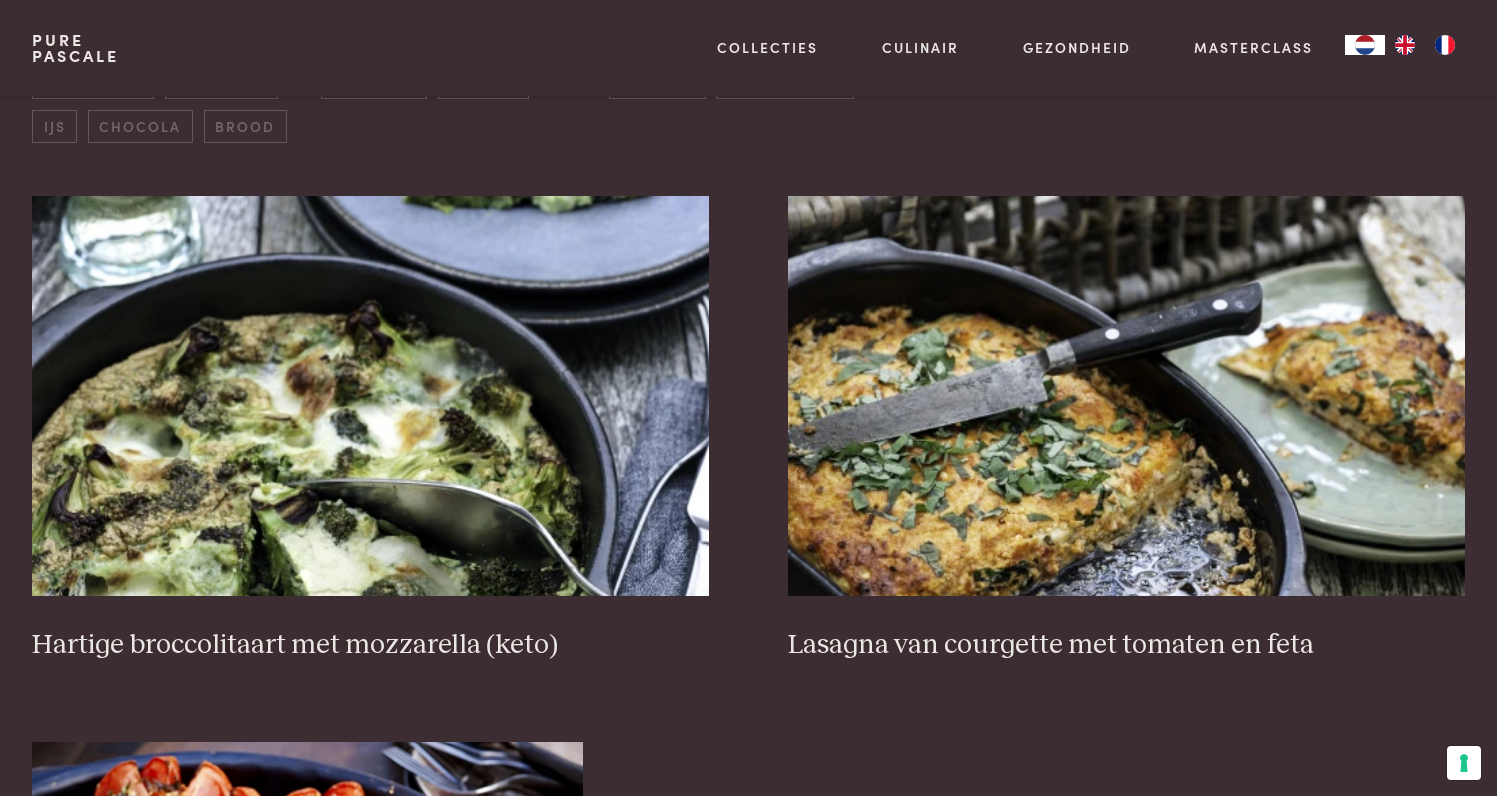 scroll, scrollTop: 738, scrollLeft: 0, axis: vertical 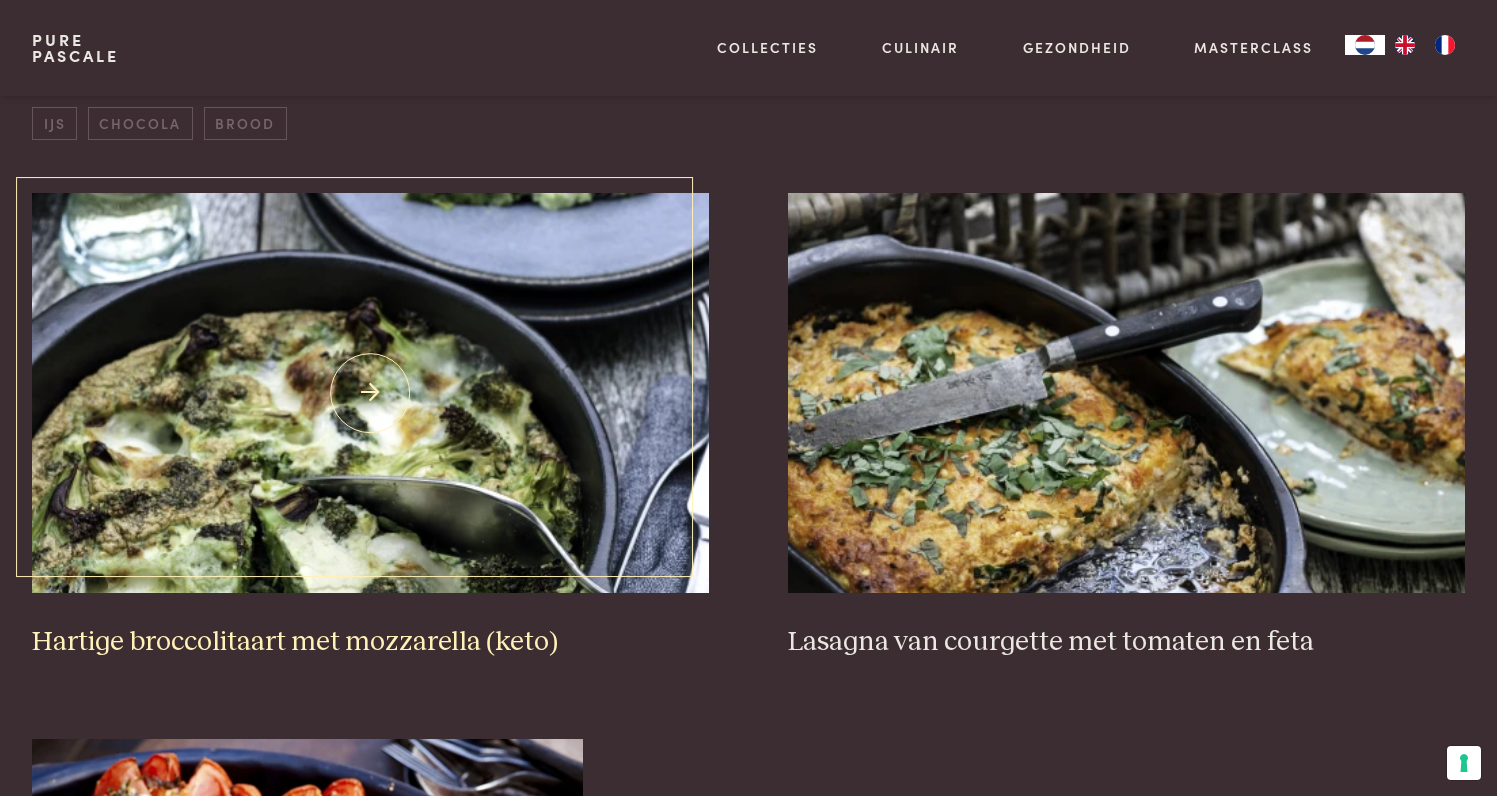 click at bounding box center [370, 393] 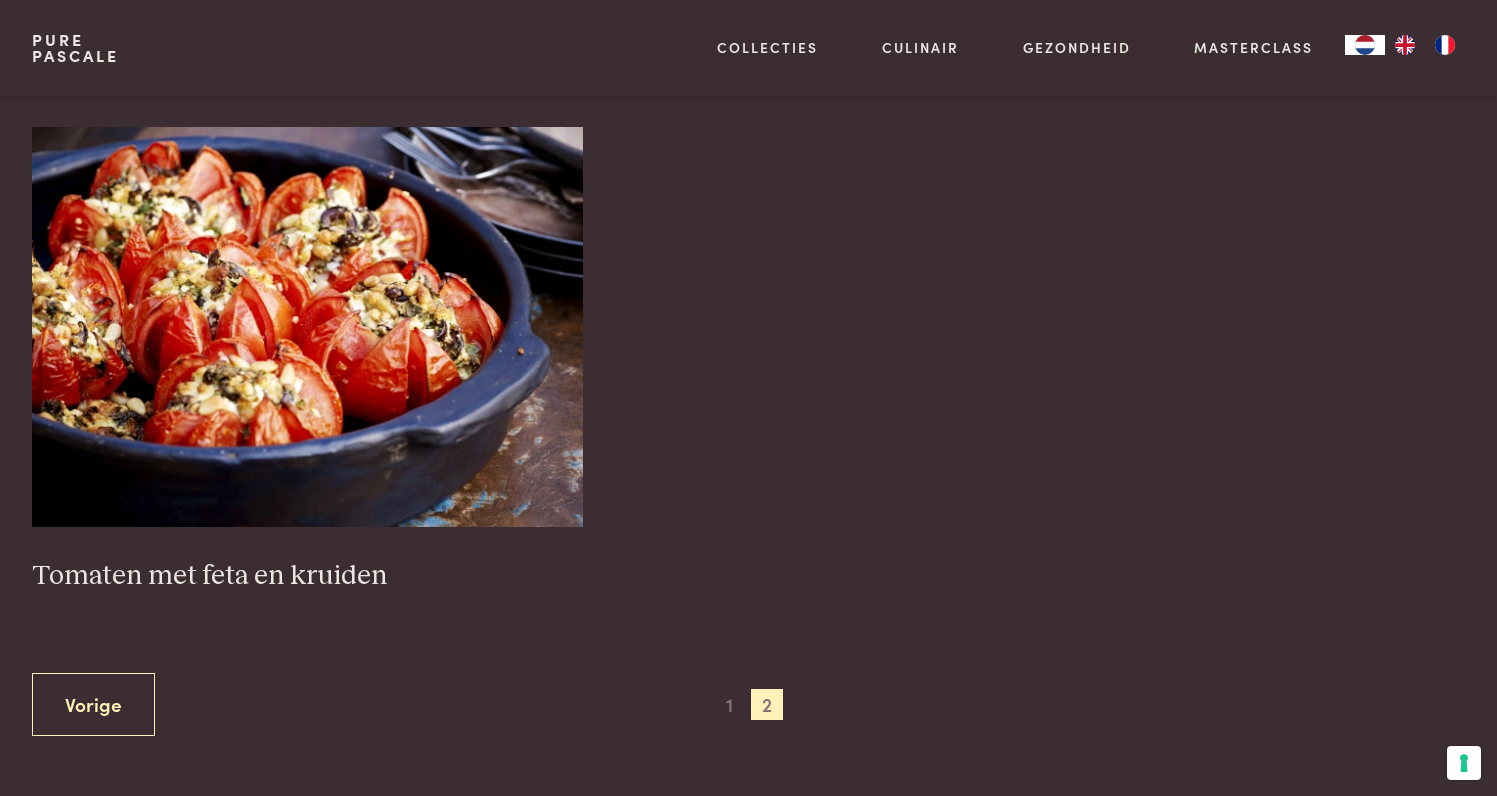 scroll, scrollTop: 1482, scrollLeft: 0, axis: vertical 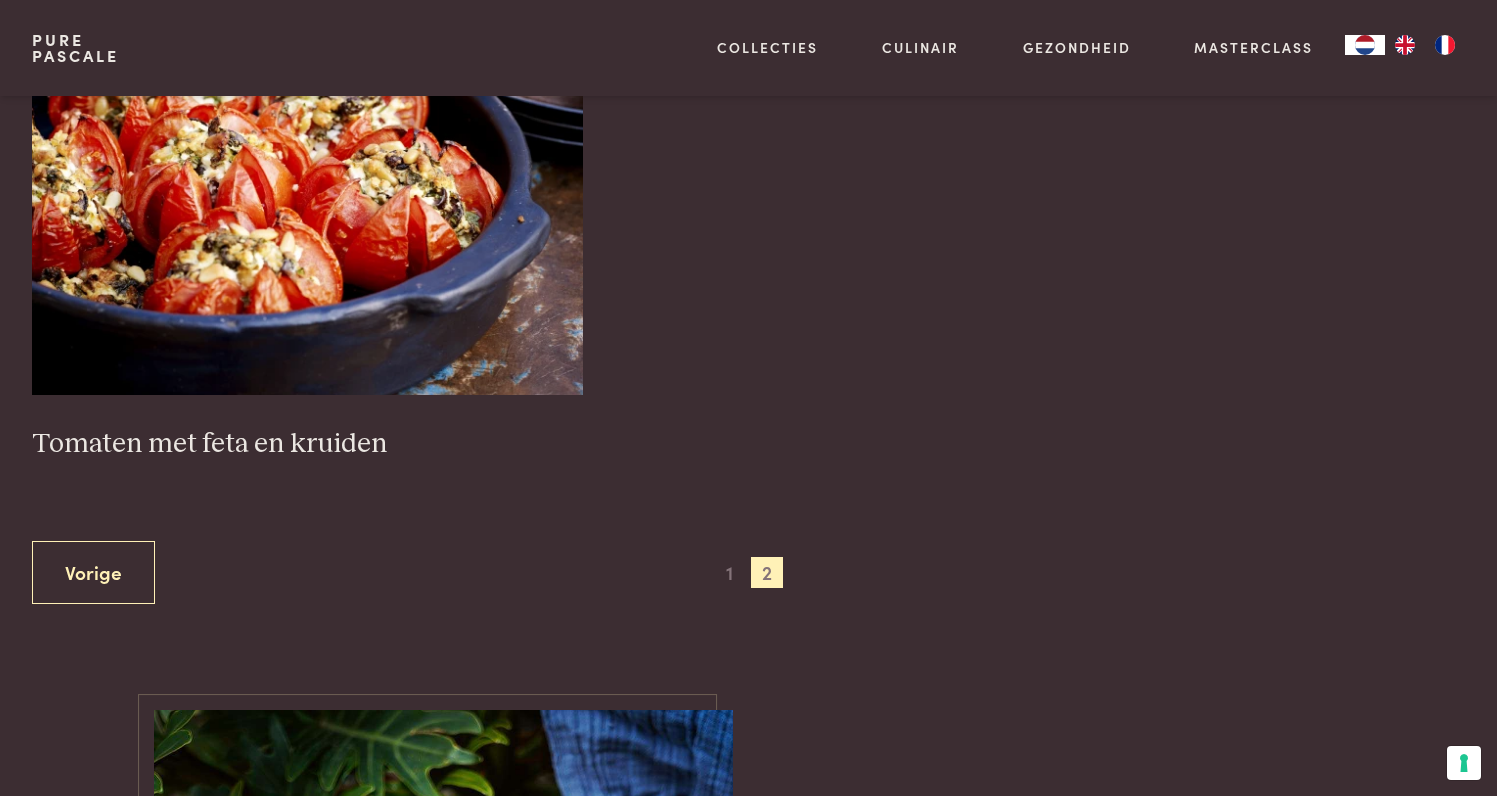 click on "Vorige
1
2
Volgende" at bounding box center (748, 572) 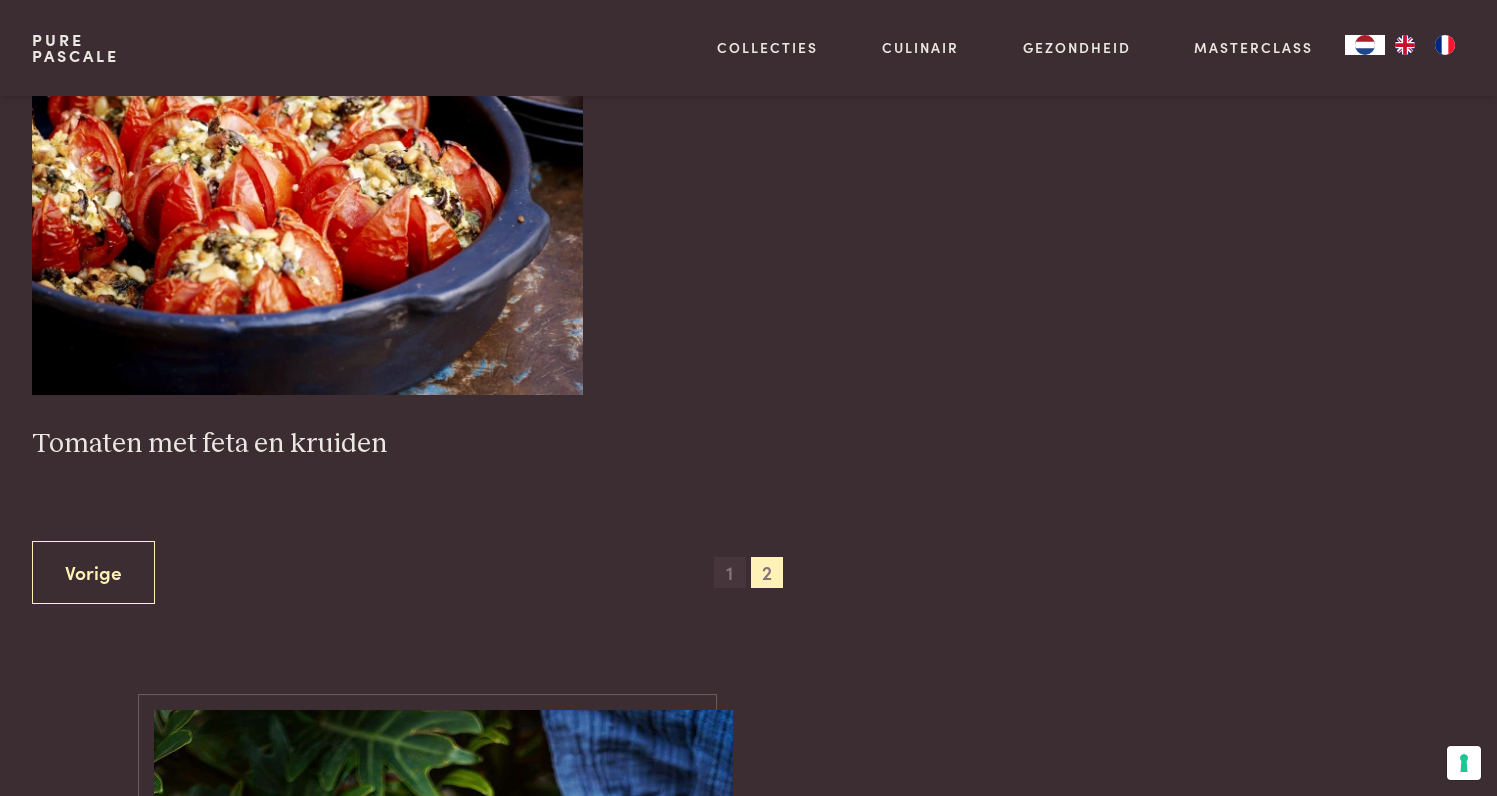 click on "1" at bounding box center [730, 573] 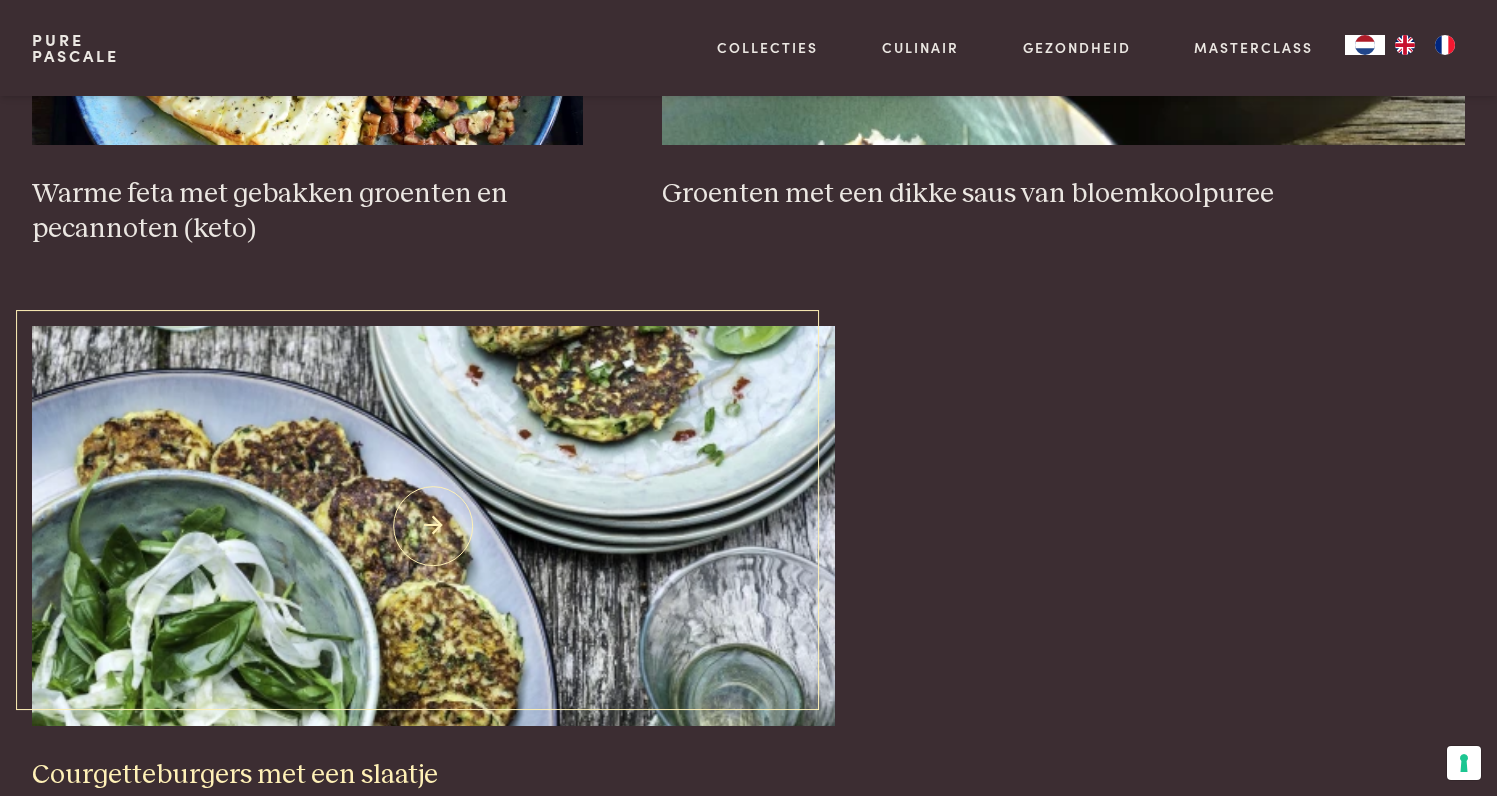 scroll, scrollTop: 3222, scrollLeft: 1, axis: both 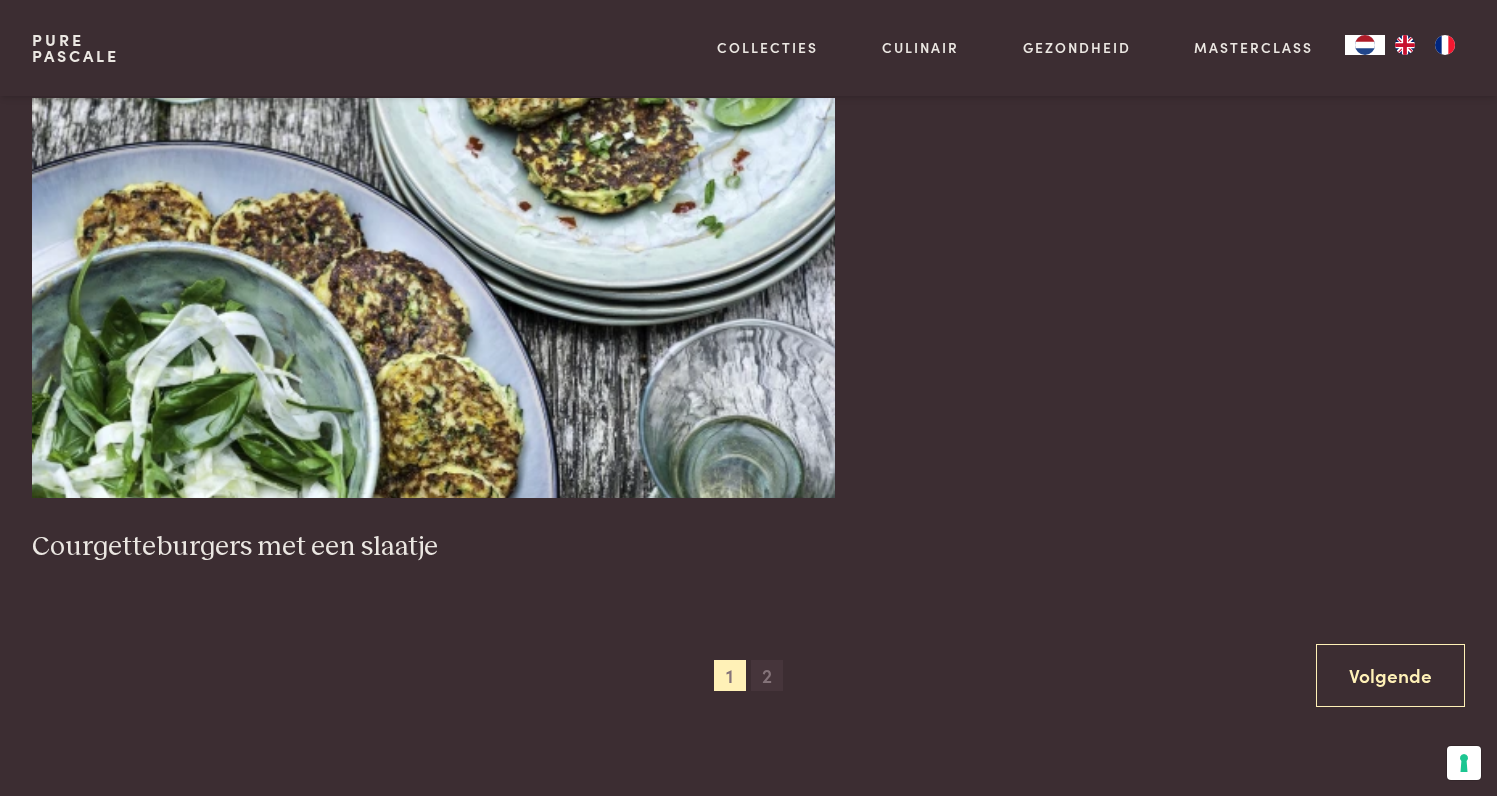 click on "2" at bounding box center (767, 676) 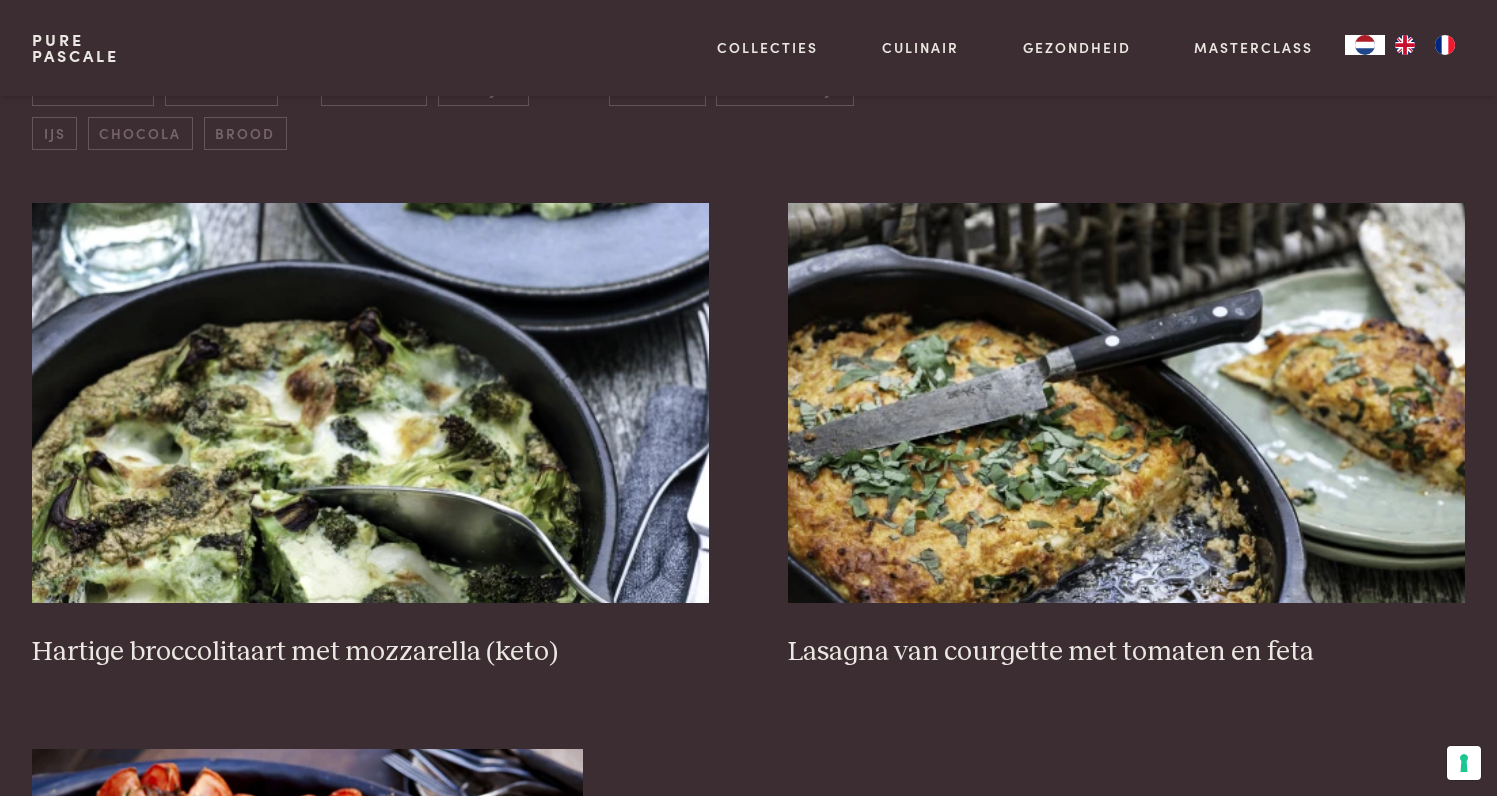 scroll, scrollTop: 759, scrollLeft: 0, axis: vertical 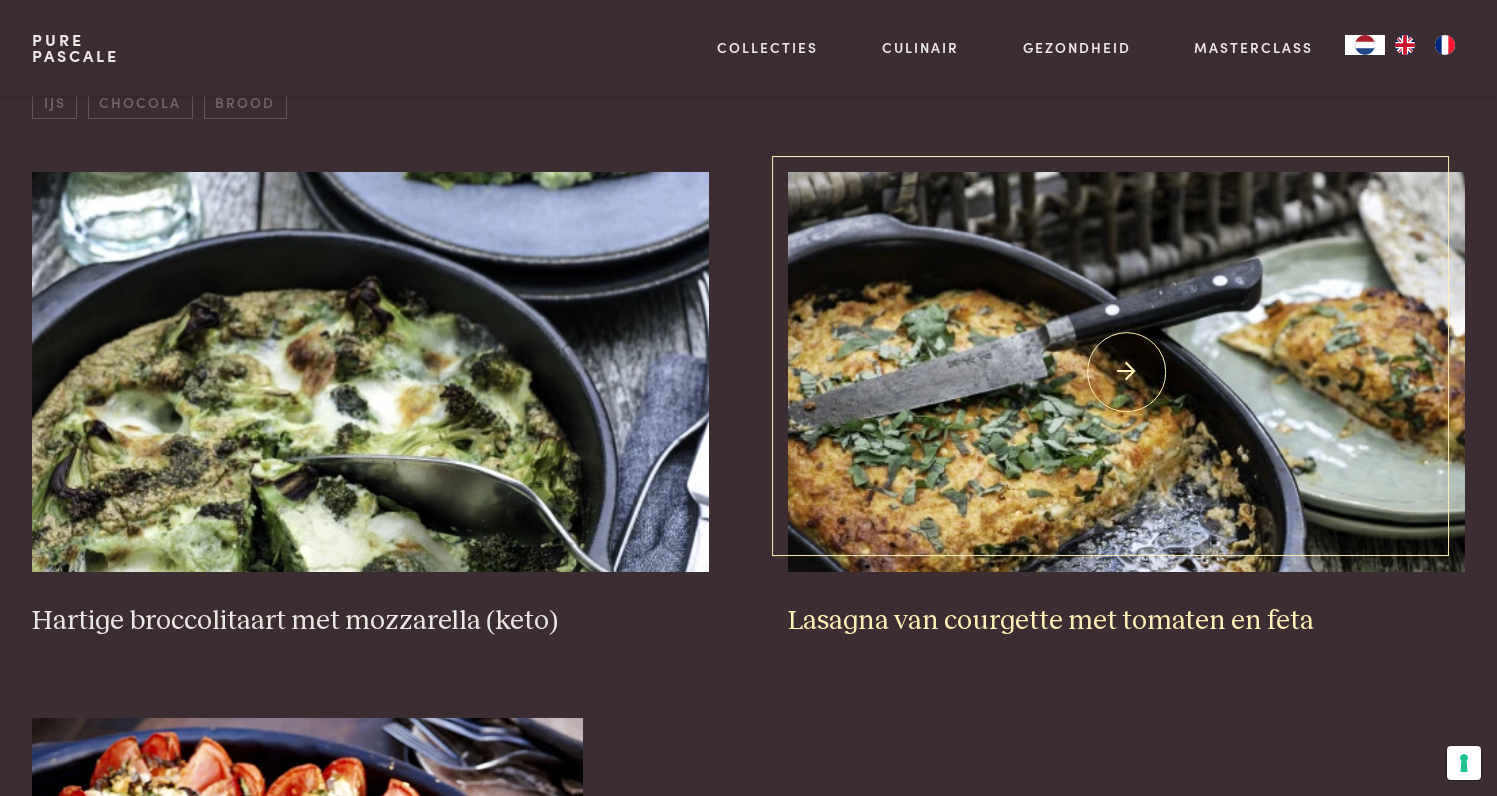 click at bounding box center (1126, 372) 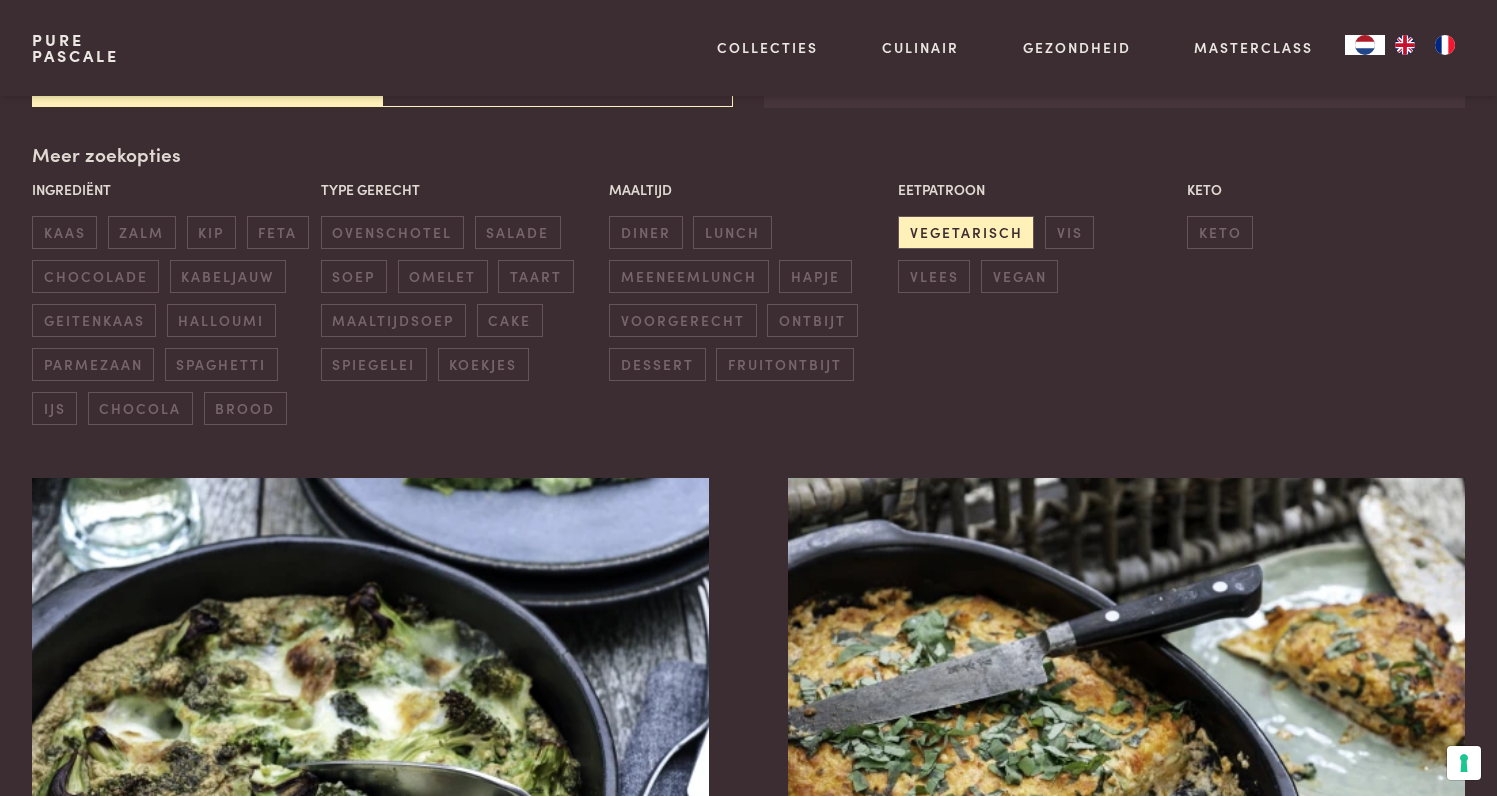 scroll, scrollTop: 447, scrollLeft: 0, axis: vertical 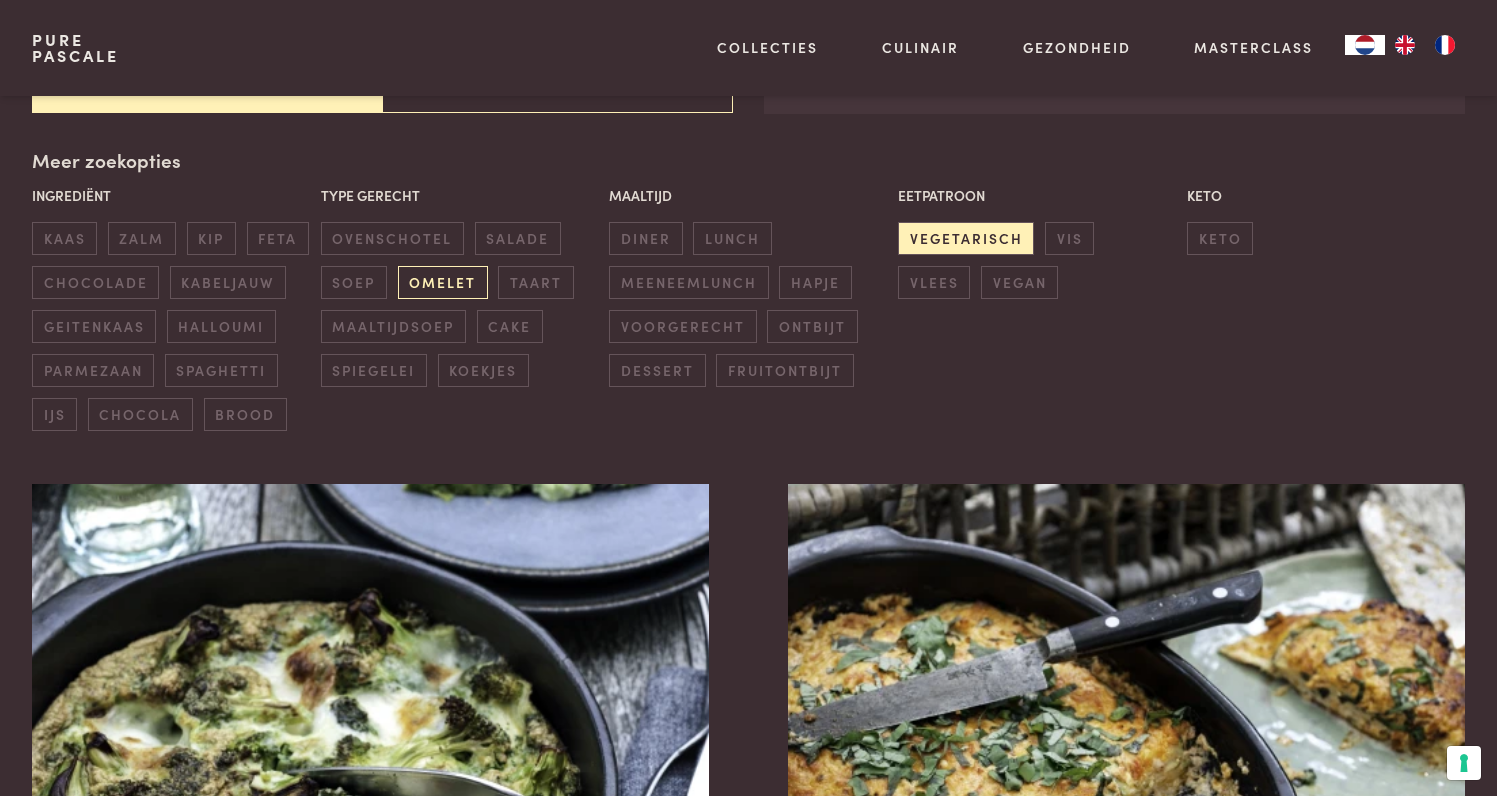 click on "omelet" at bounding box center [443, 282] 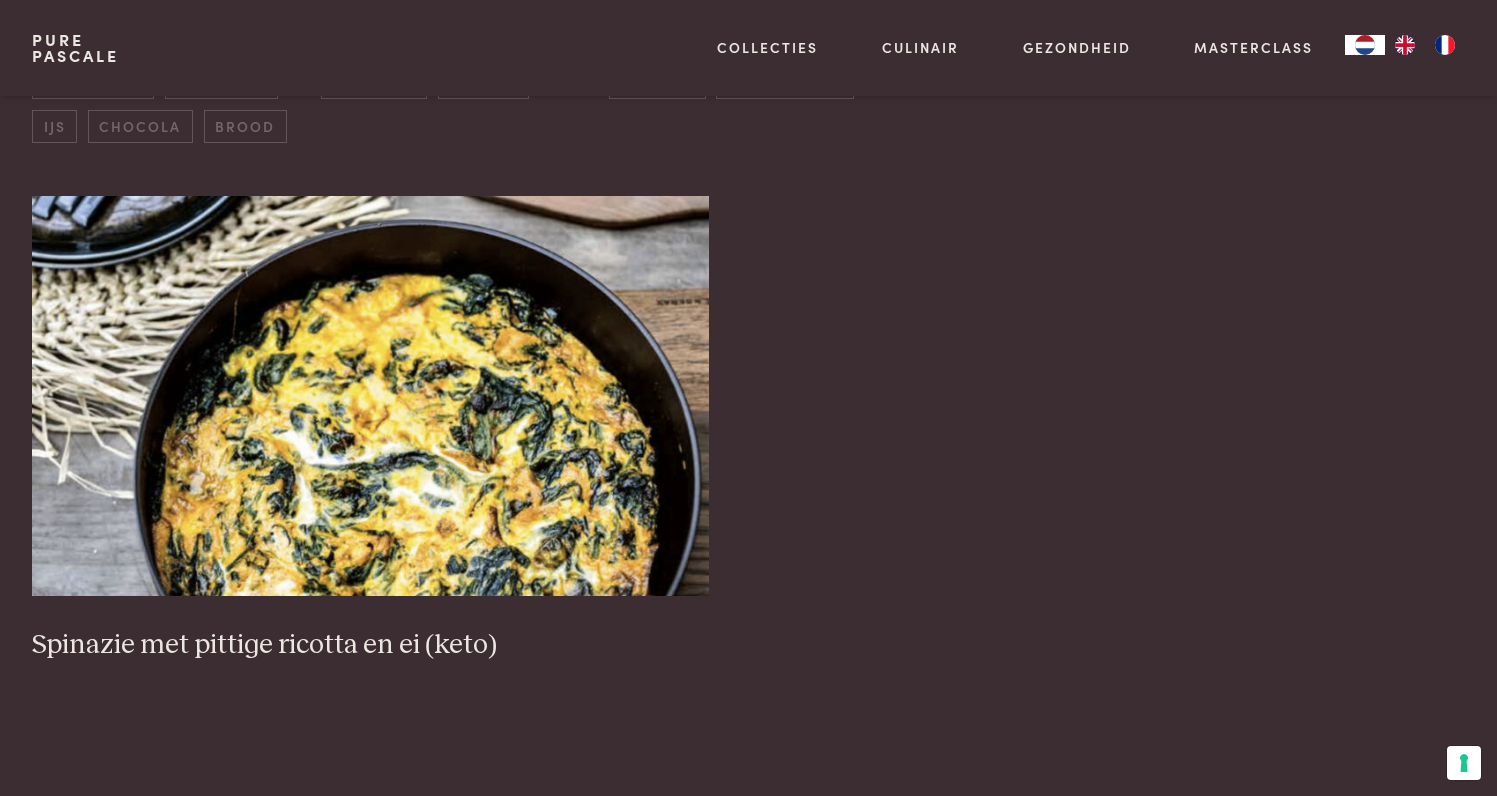 scroll, scrollTop: 735, scrollLeft: 0, axis: vertical 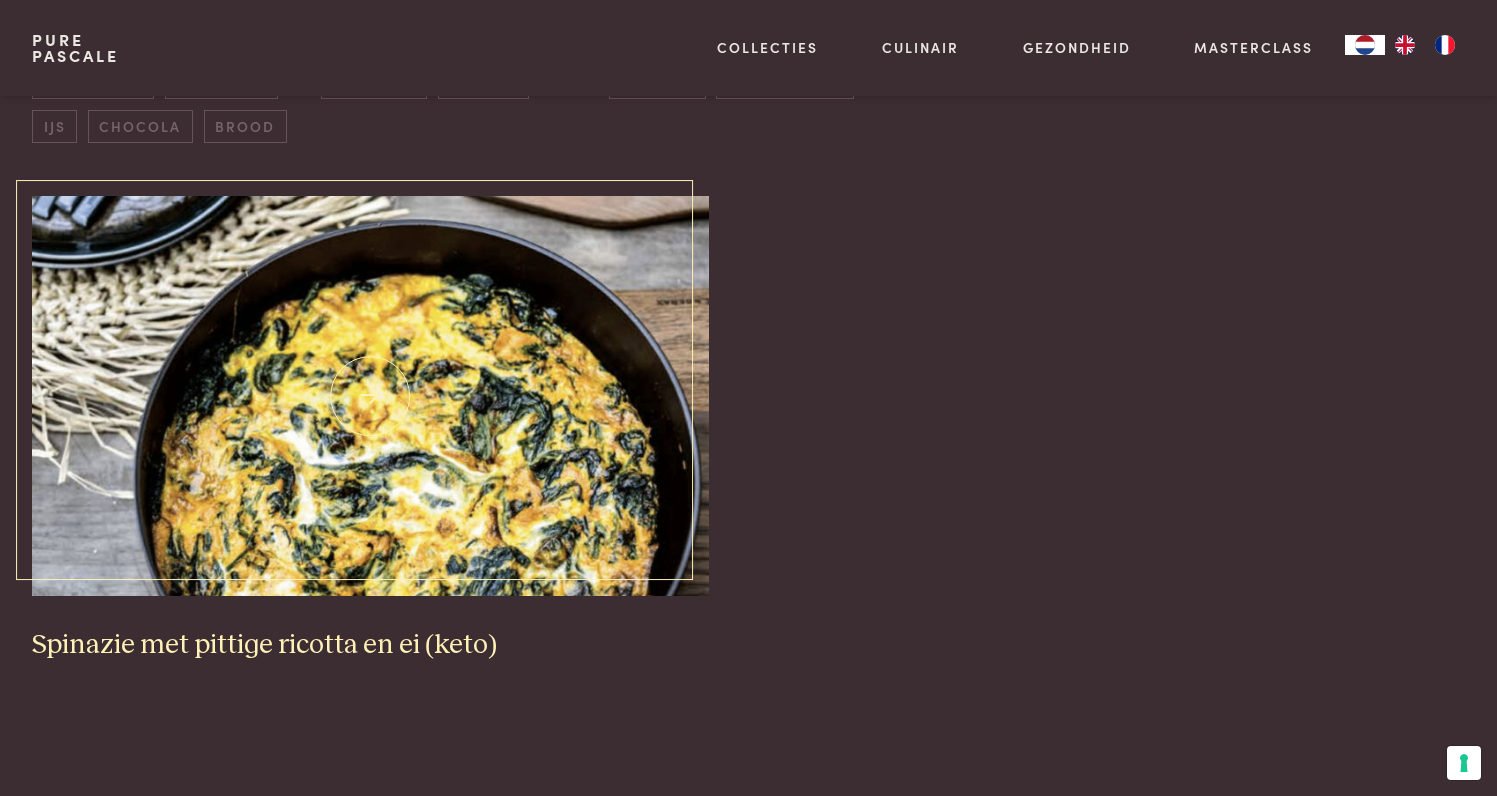 click at bounding box center (370, 396) 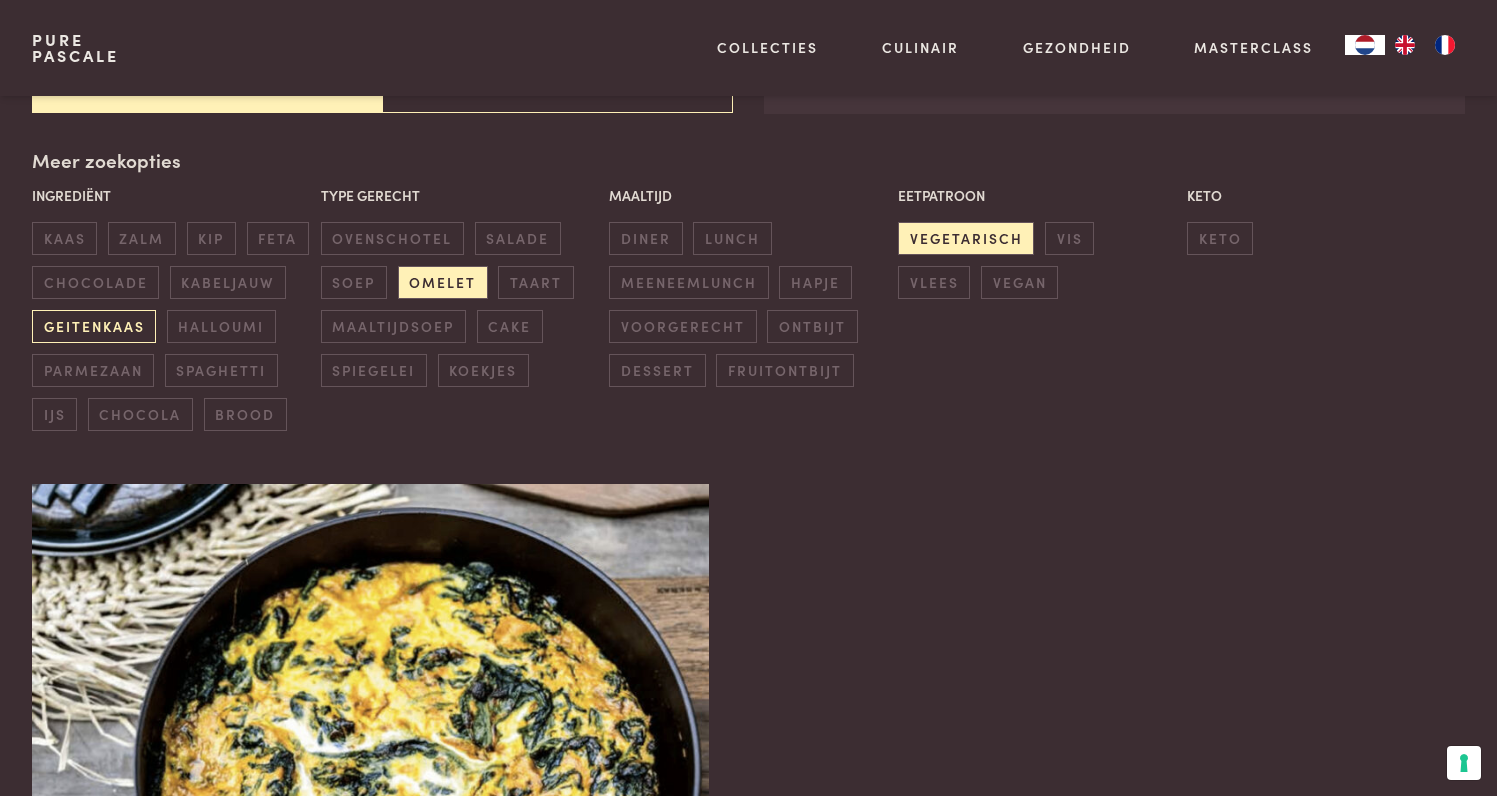 click on "geitenkaas" at bounding box center [94, 326] 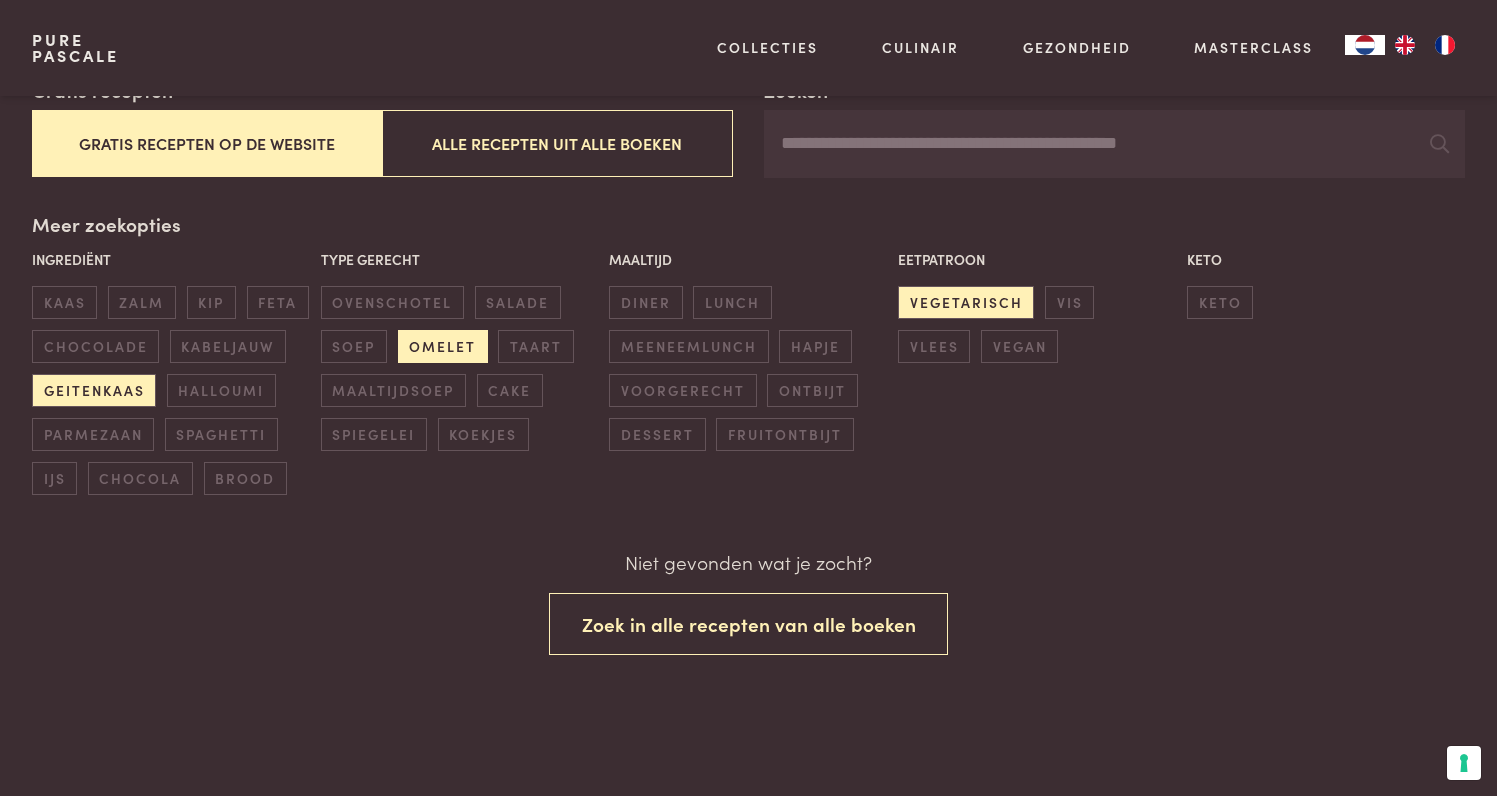 click on "omelet" at bounding box center (443, 346) 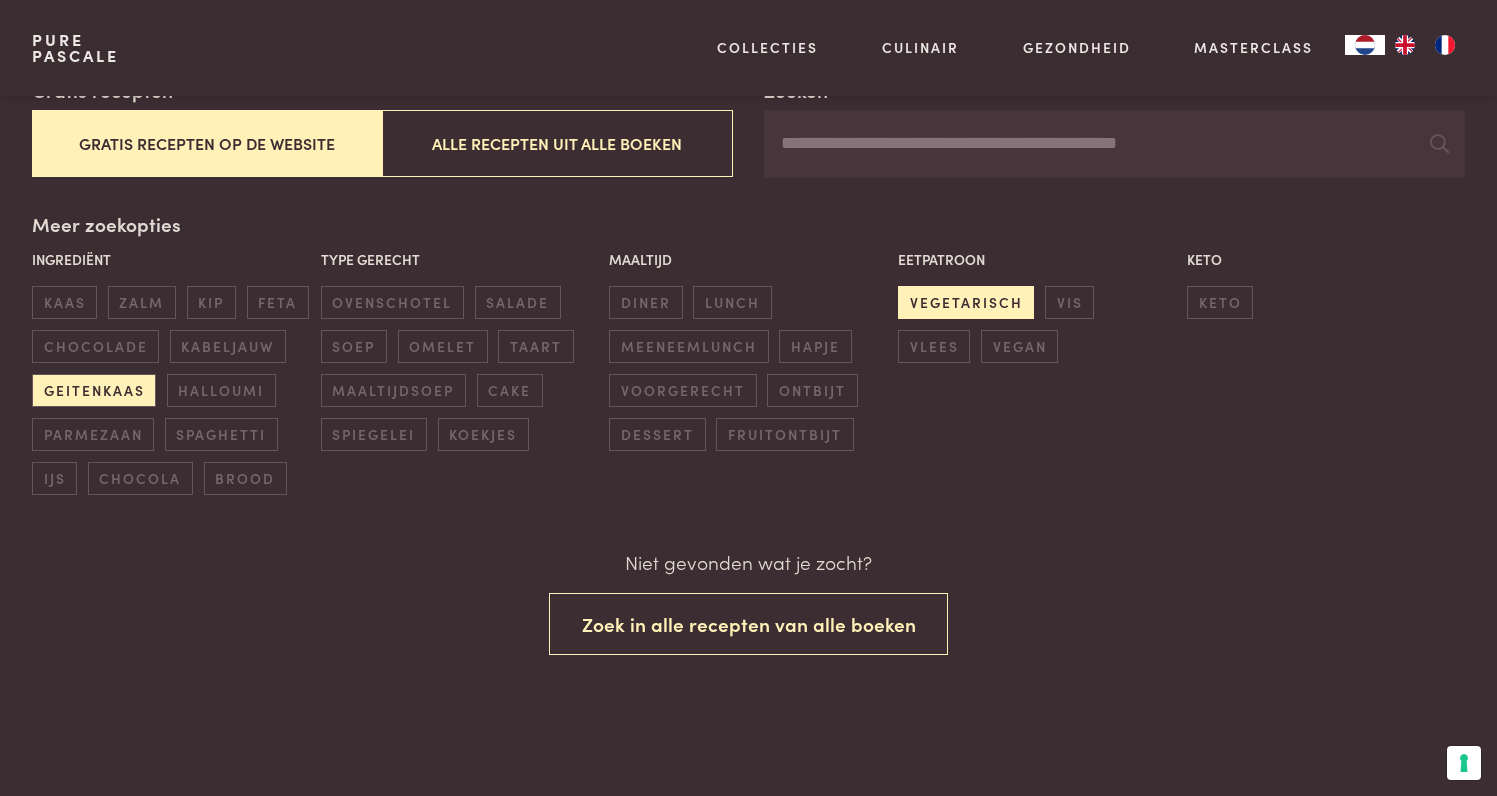 click on "vegetarisch" at bounding box center [966, 302] 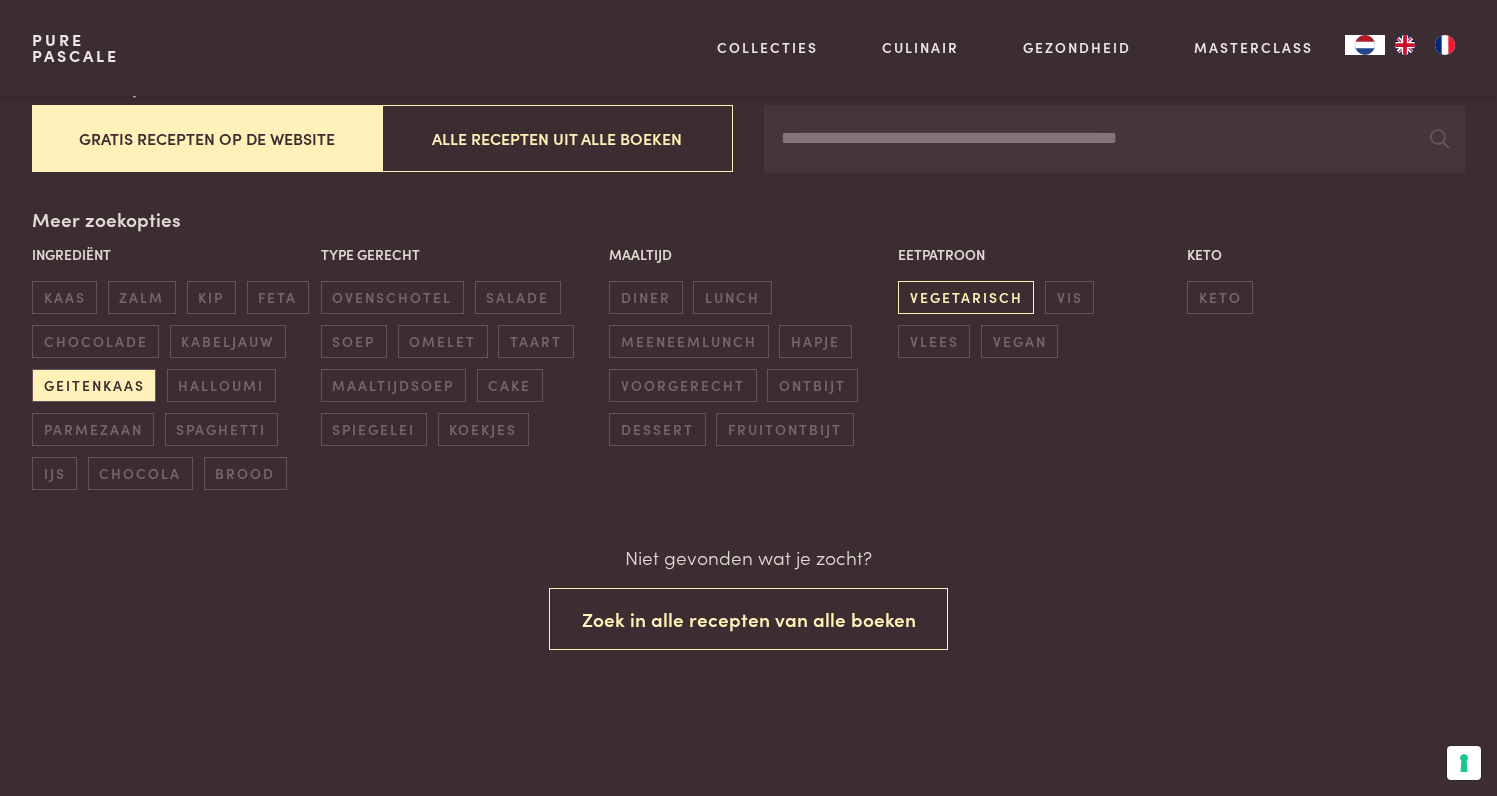 scroll, scrollTop: 383, scrollLeft: 0, axis: vertical 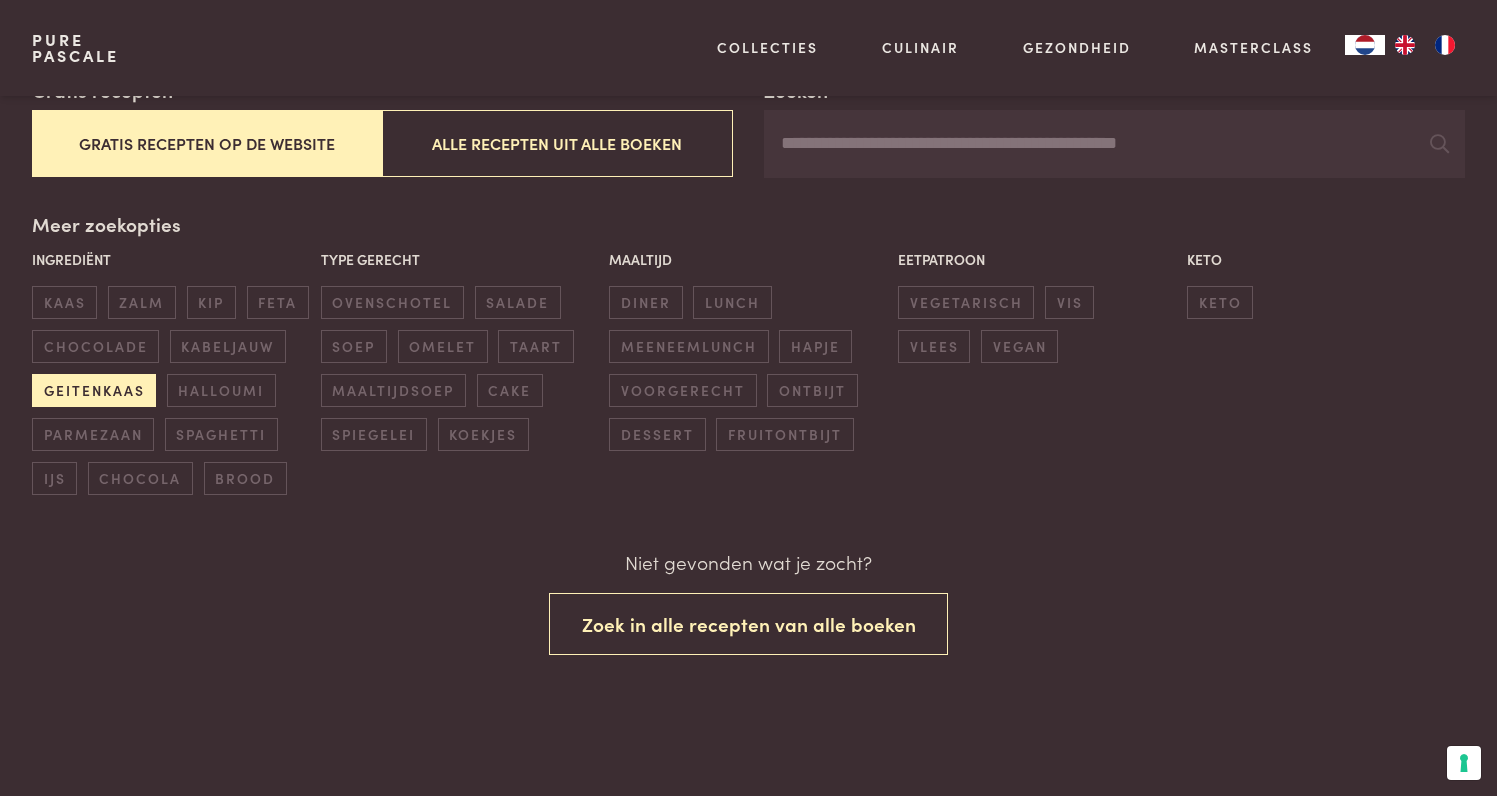 click on "geitenkaas" at bounding box center (94, 390) 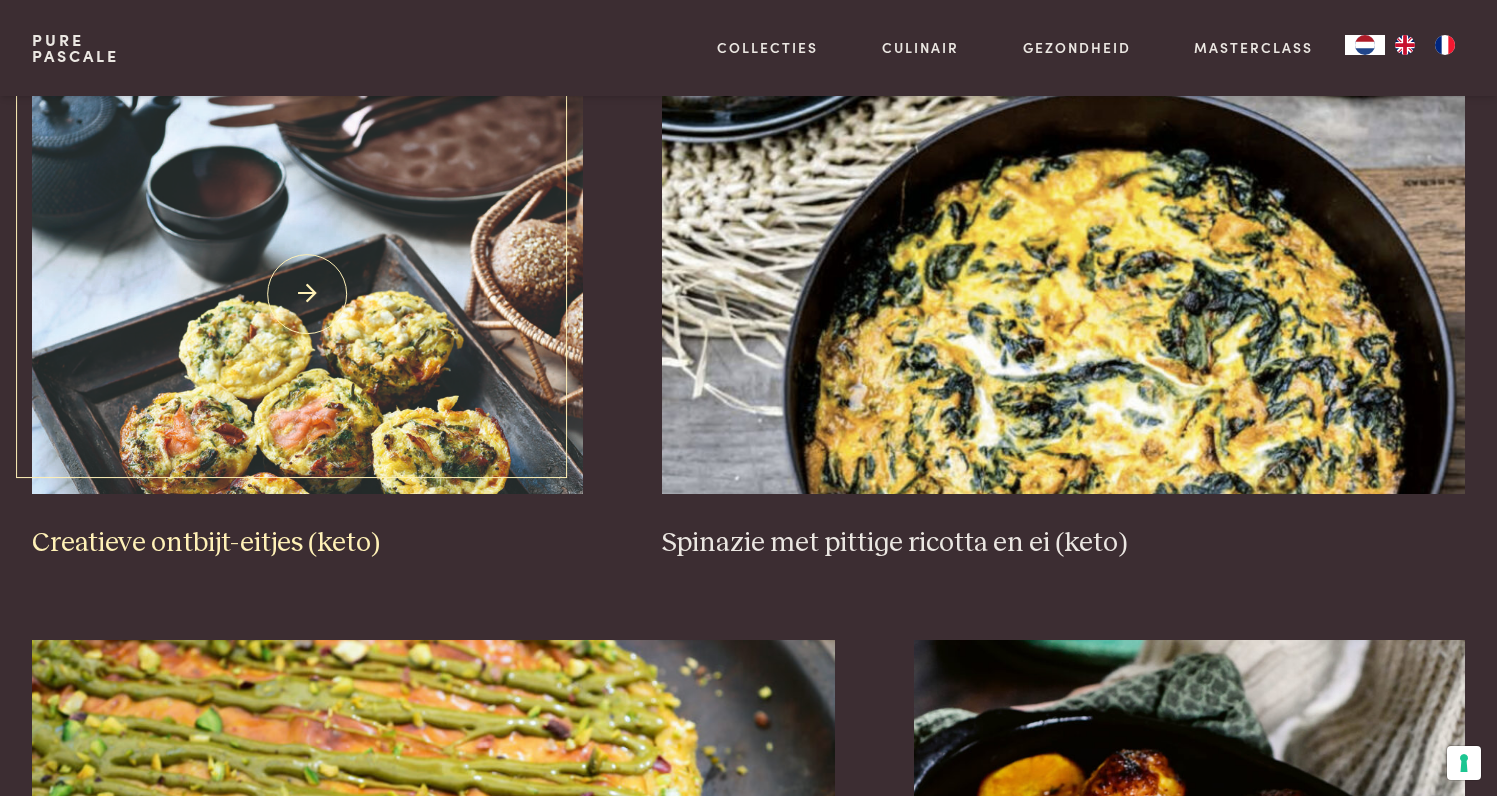 scroll, scrollTop: 1386, scrollLeft: 0, axis: vertical 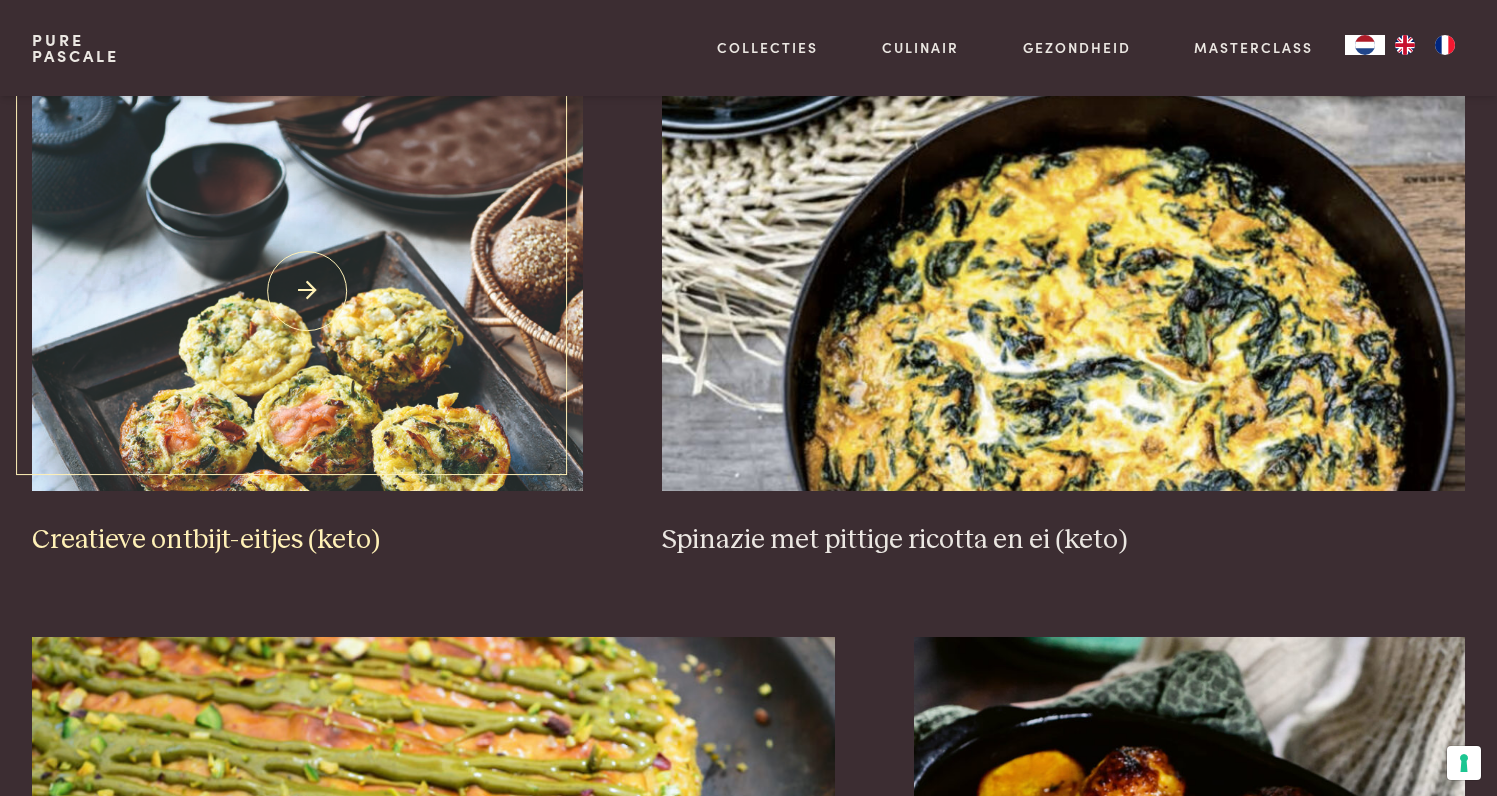 click at bounding box center [307, 291] 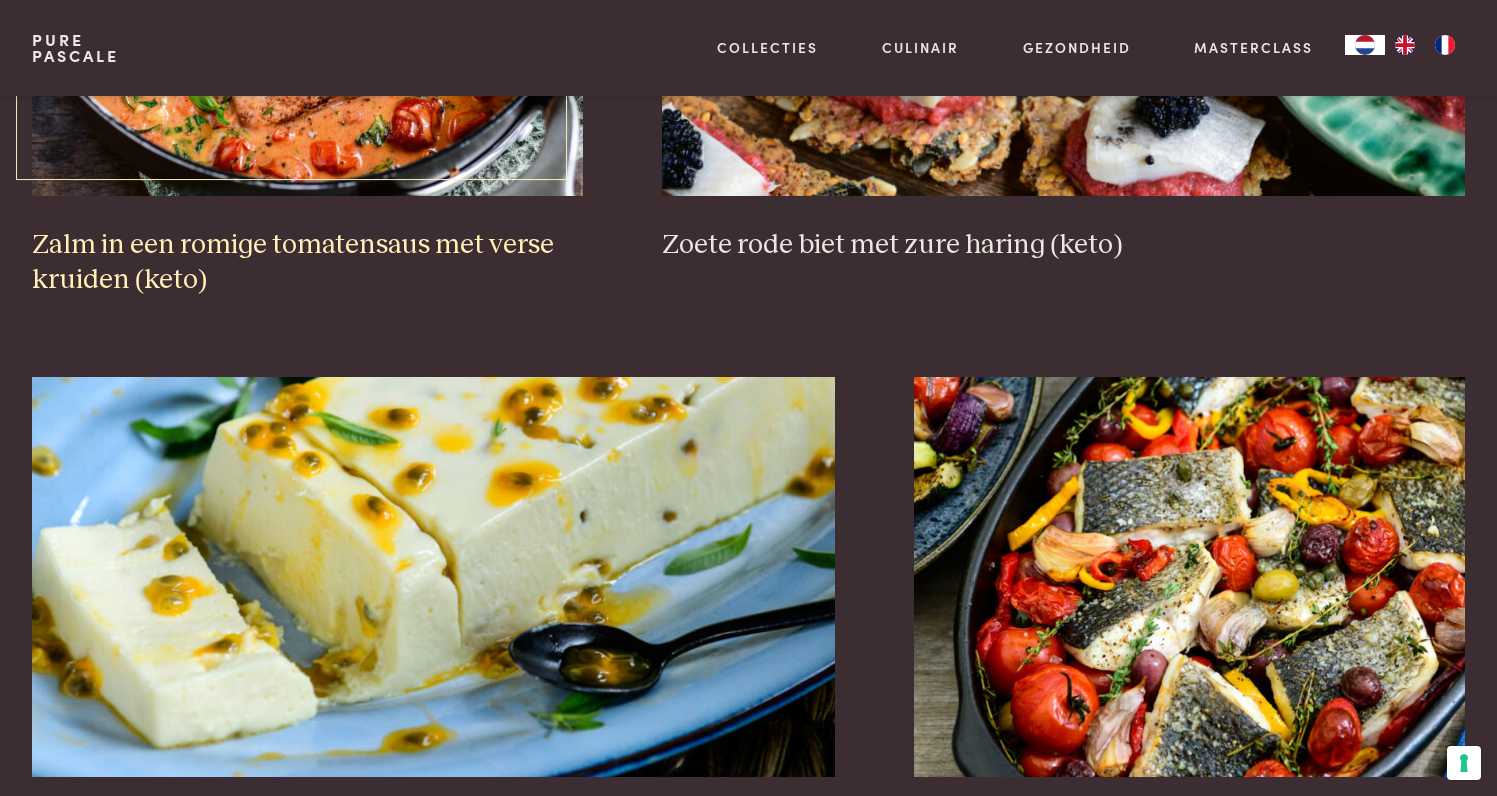 scroll, scrollTop: 3469, scrollLeft: 0, axis: vertical 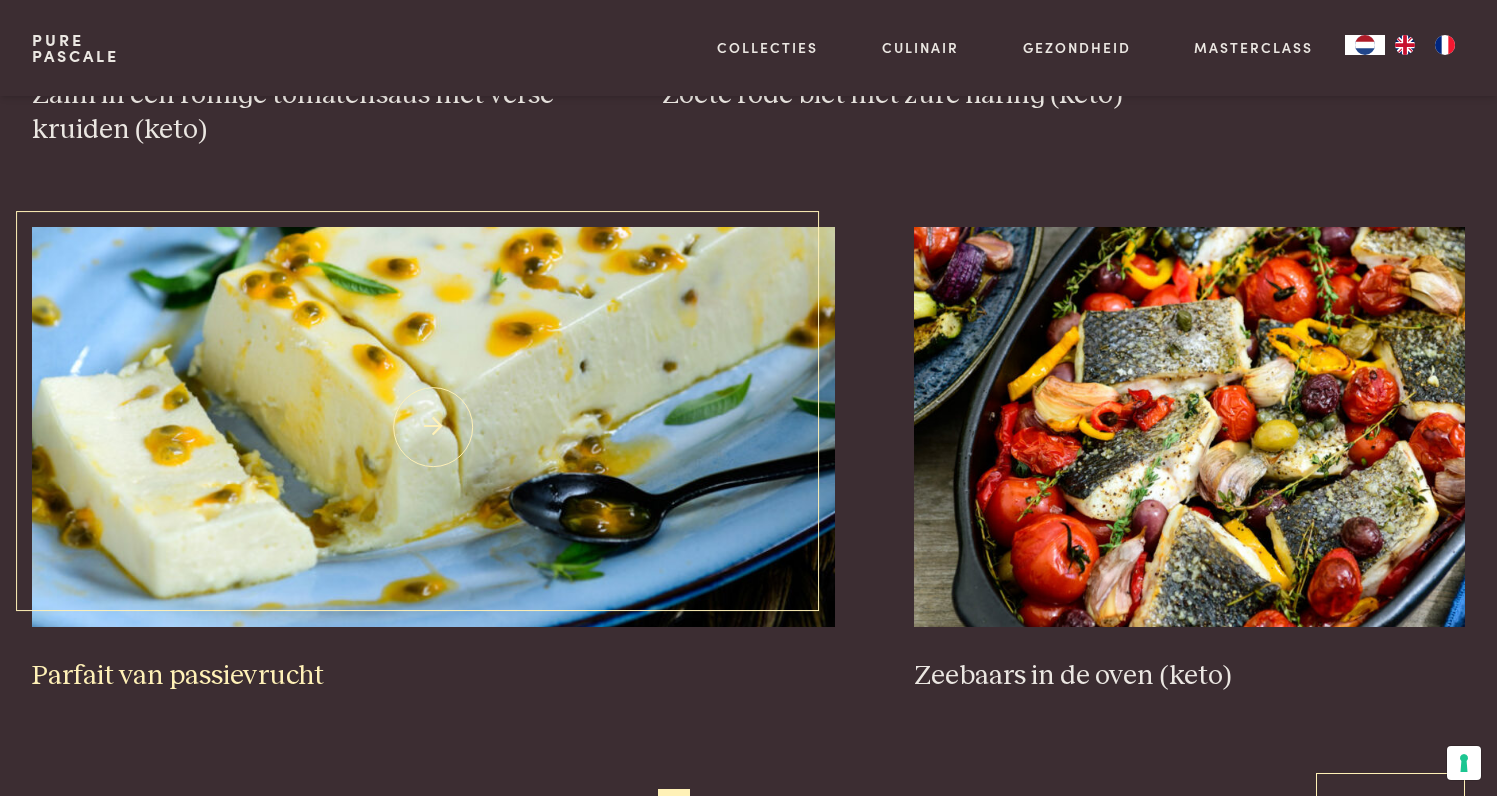 click at bounding box center [433, 427] 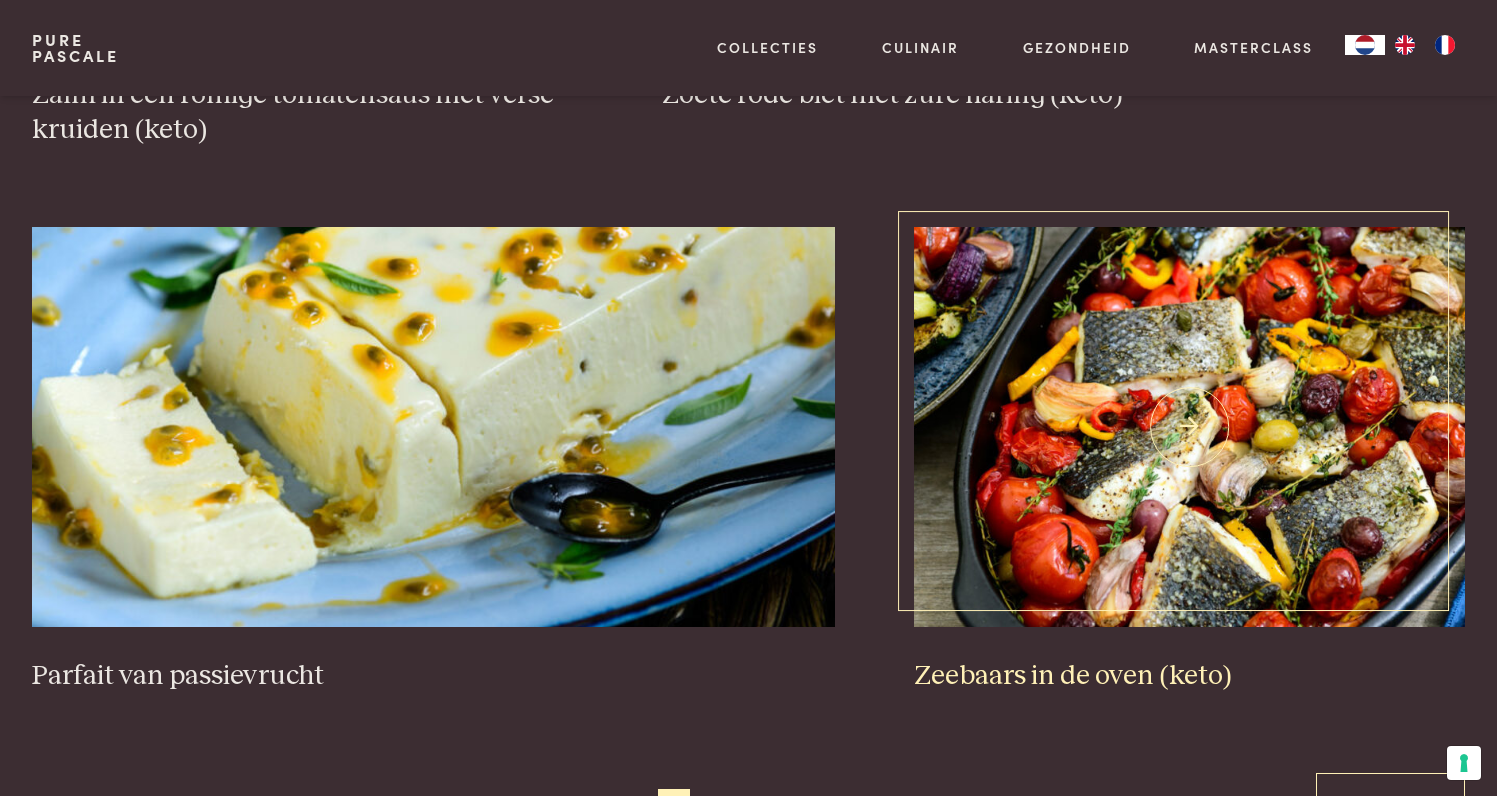 click at bounding box center (1189, 427) 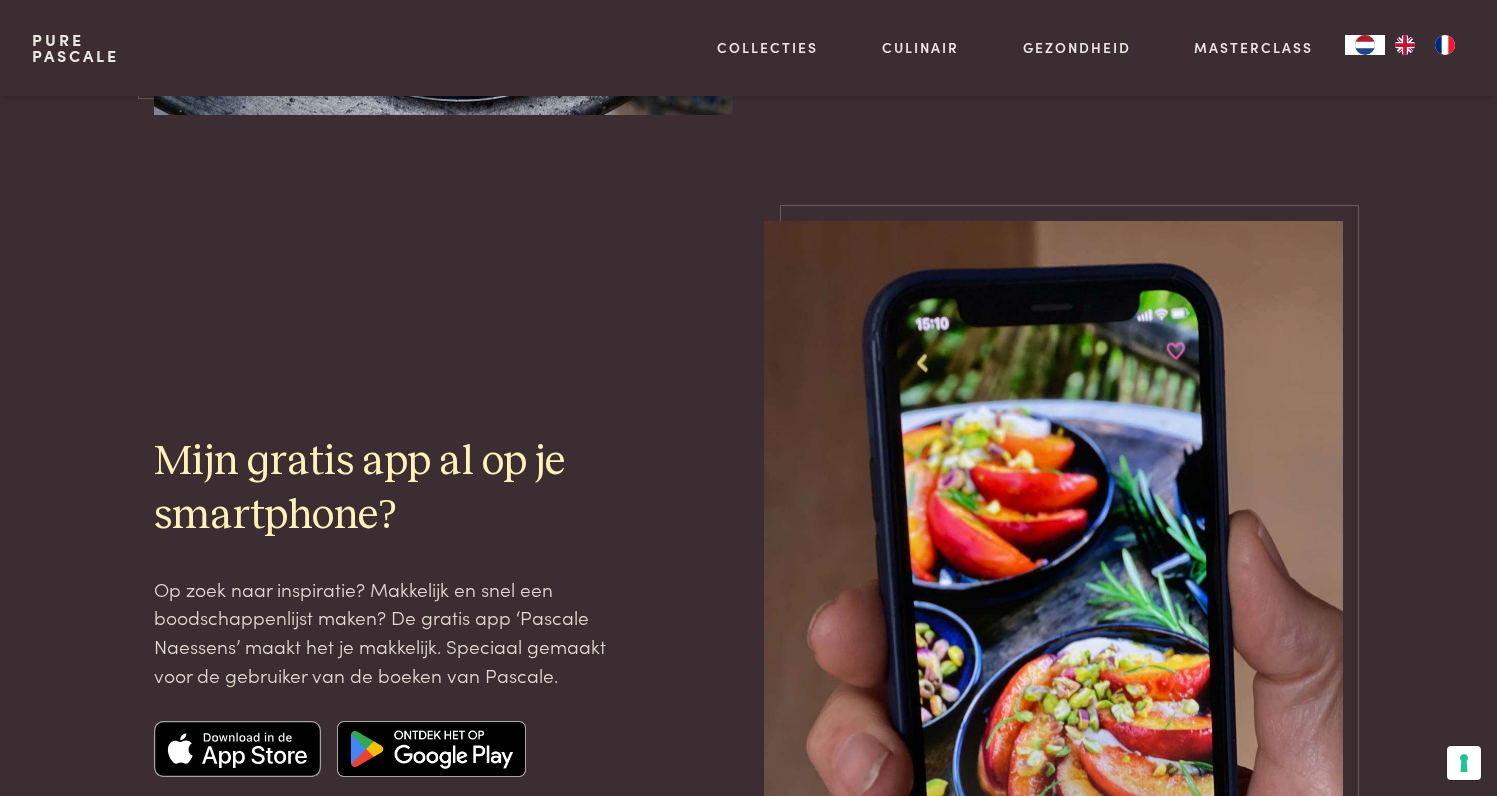 scroll, scrollTop: 5167, scrollLeft: 0, axis: vertical 